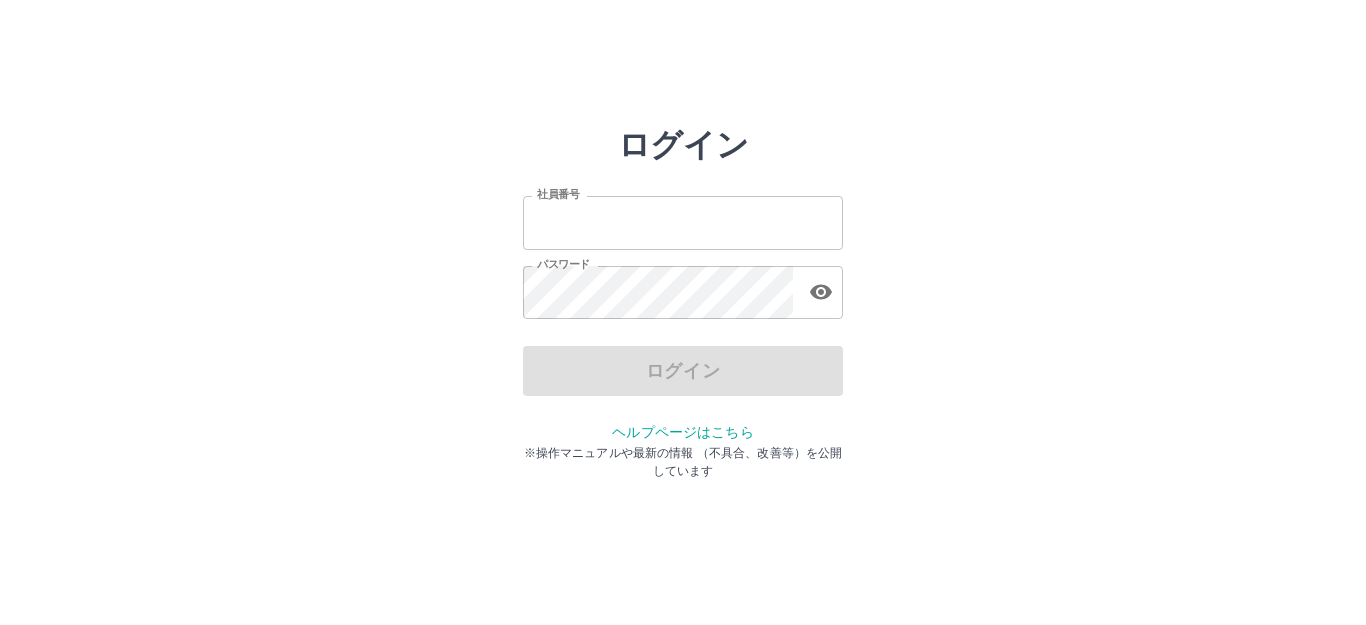 scroll, scrollTop: 0, scrollLeft: 0, axis: both 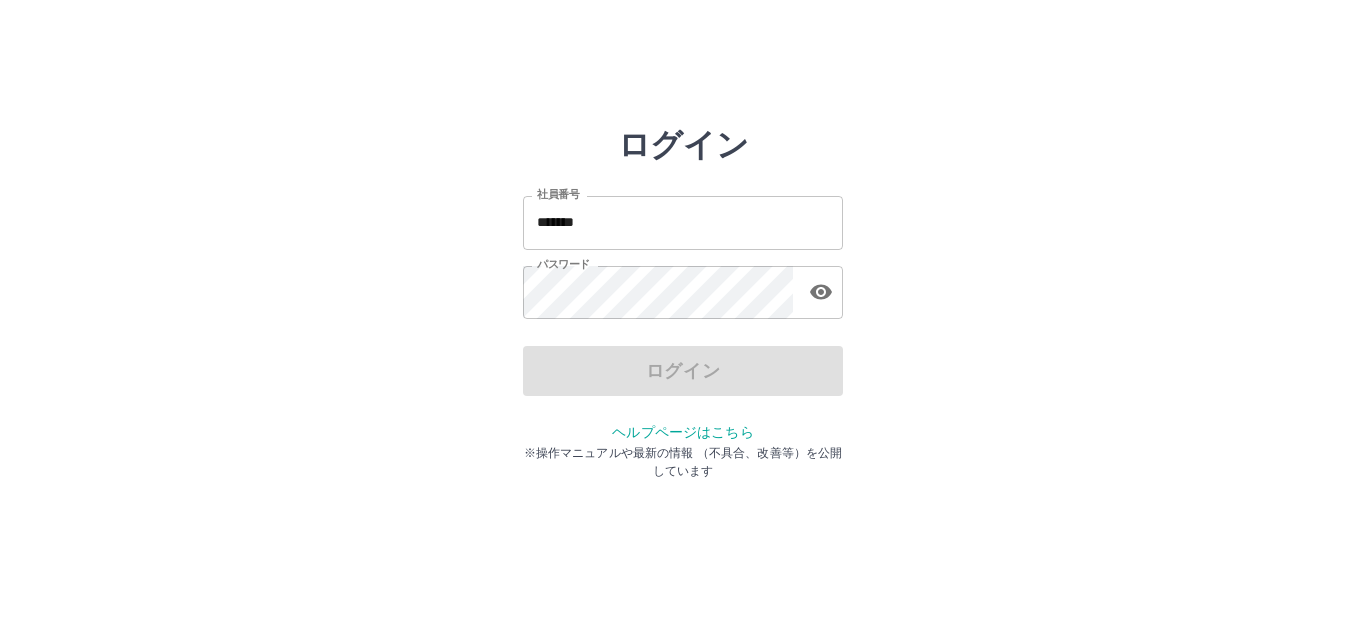 click on "ログイン" at bounding box center [683, 371] 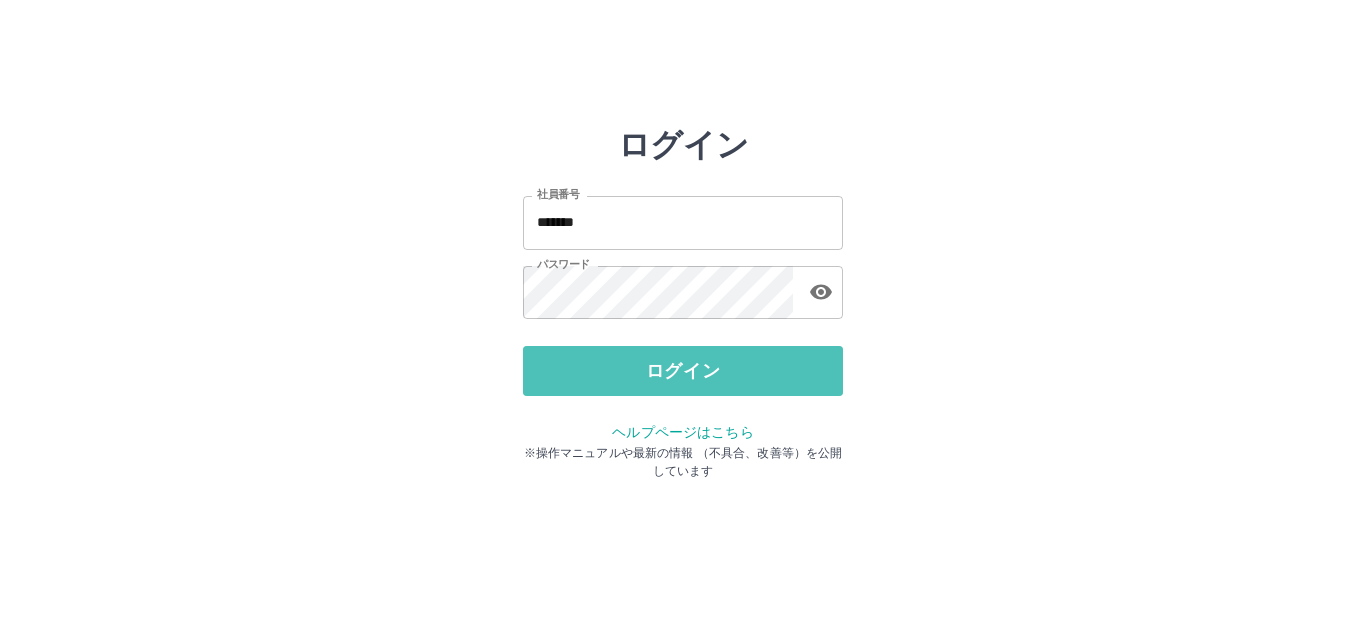 click on "ログイン" at bounding box center (683, 371) 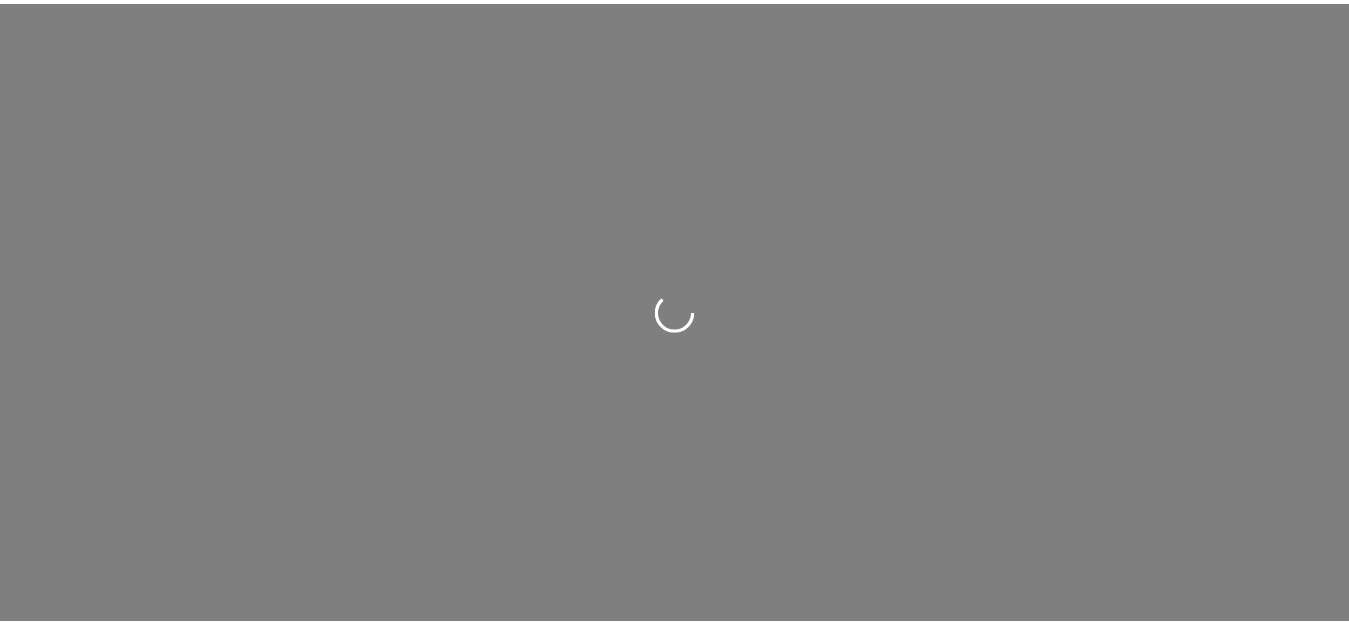 scroll, scrollTop: 0, scrollLeft: 0, axis: both 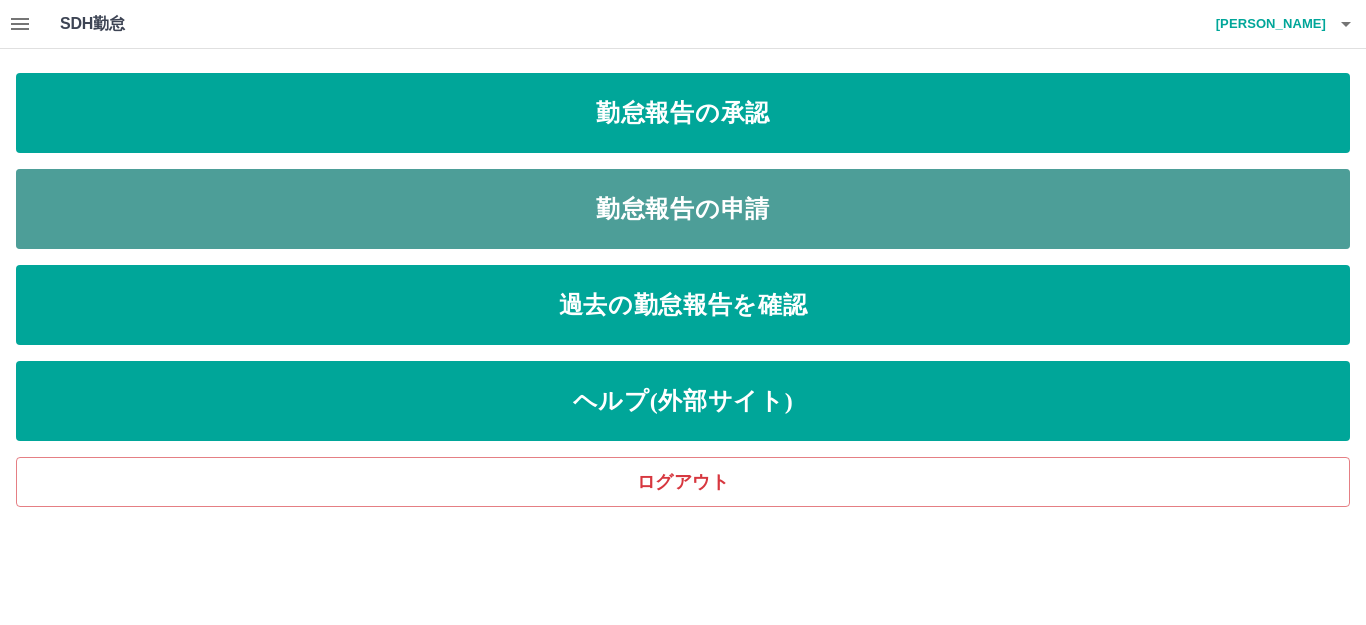 click on "勤怠報告の申請" at bounding box center [683, 209] 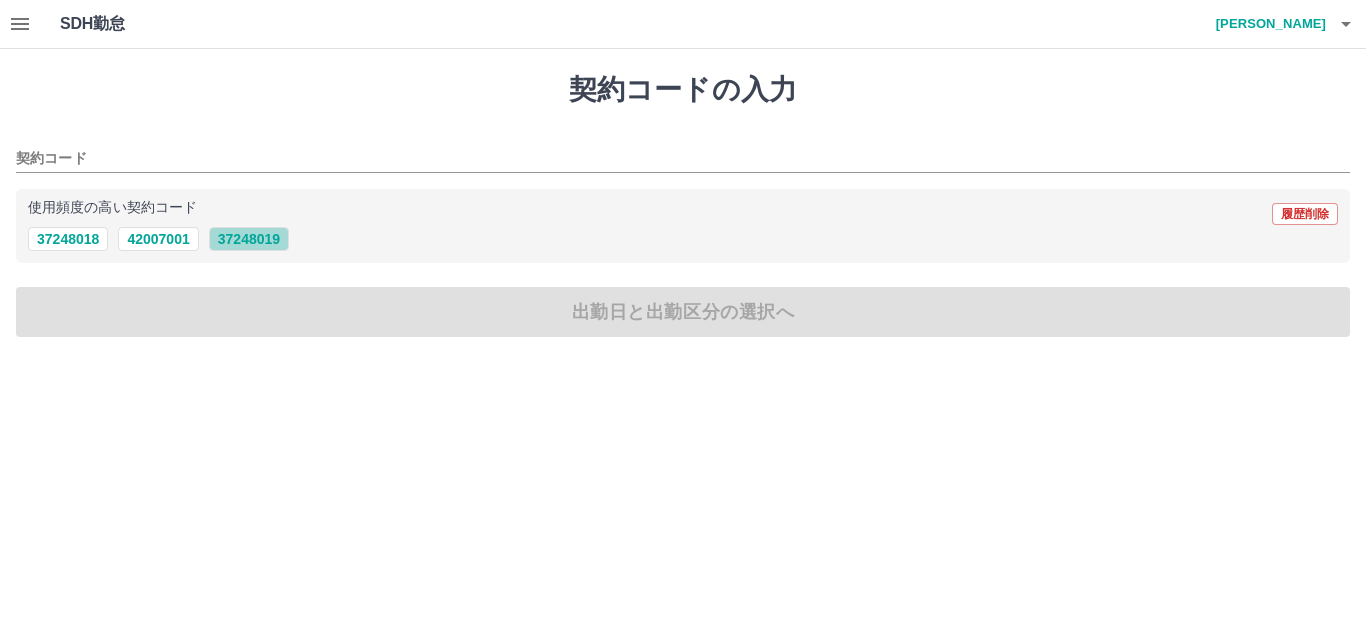 click on "37248019" at bounding box center (249, 239) 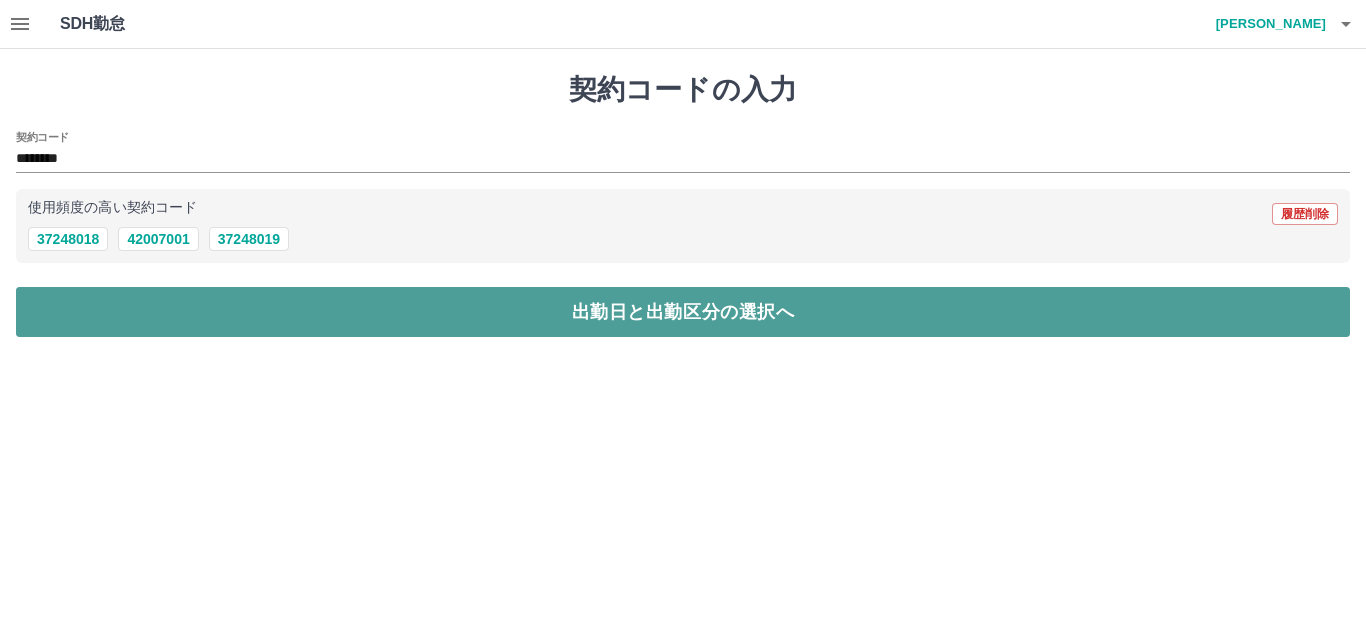 click on "出勤日と出勤区分の選択へ" at bounding box center (683, 312) 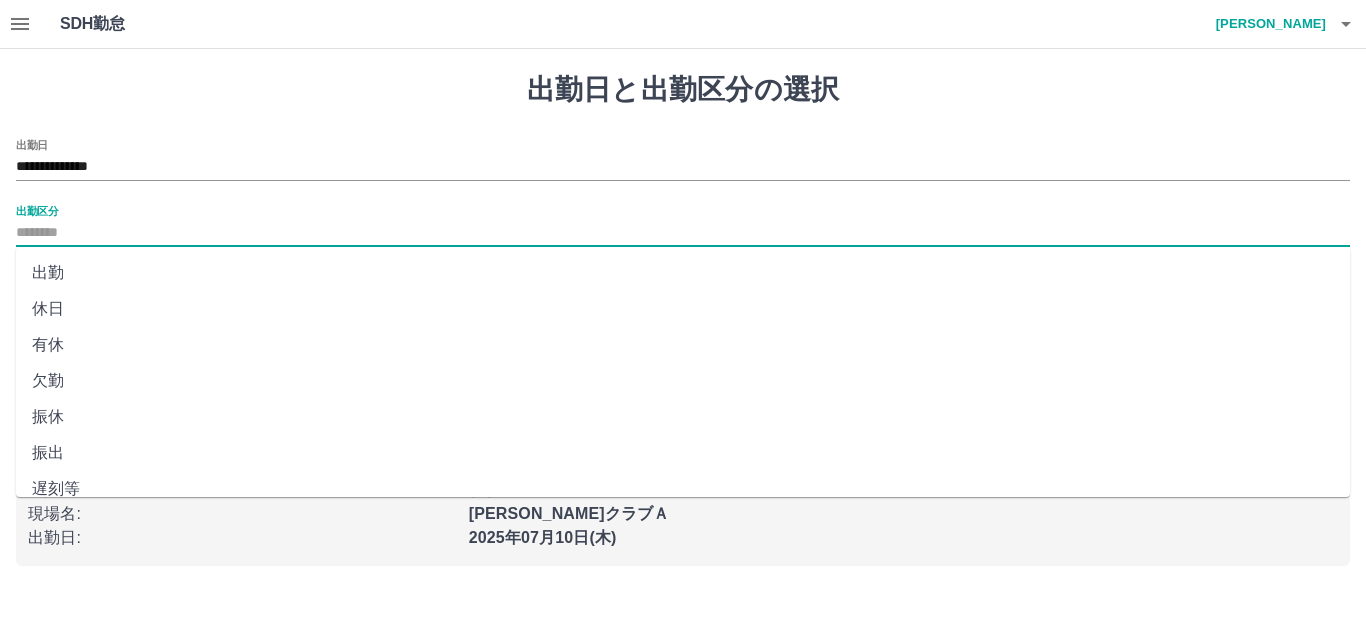 click on "出勤区分" at bounding box center (683, 233) 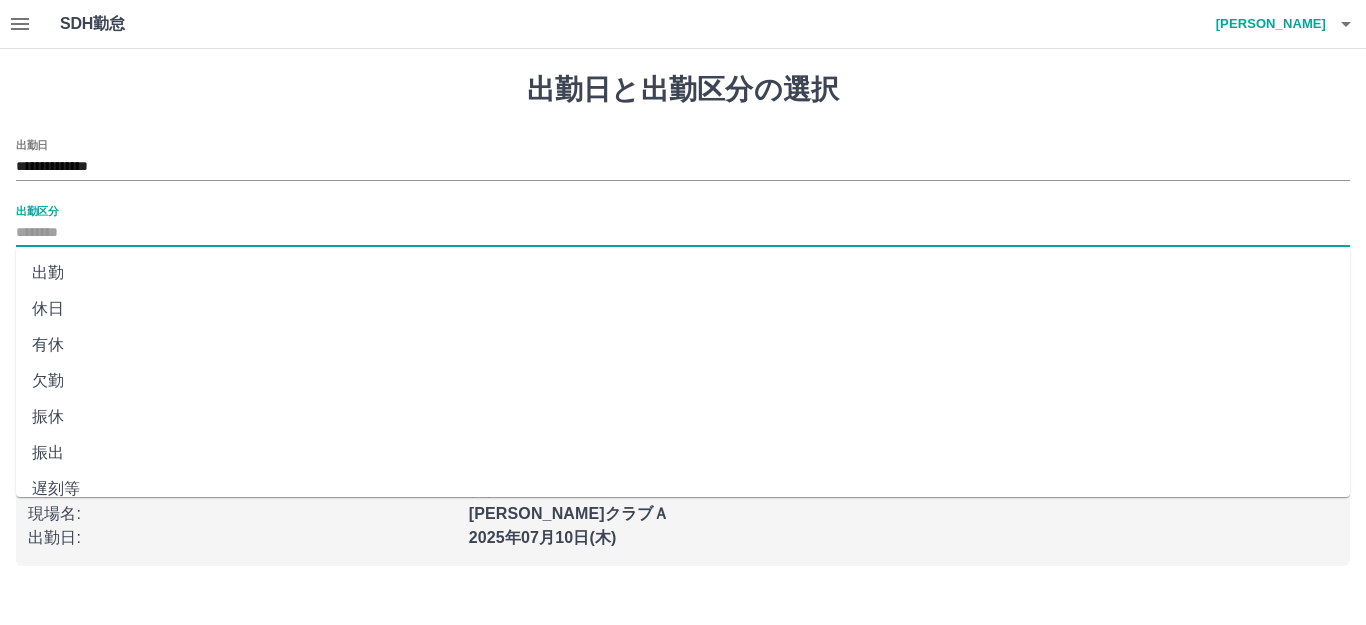 click on "出勤" at bounding box center [683, 273] 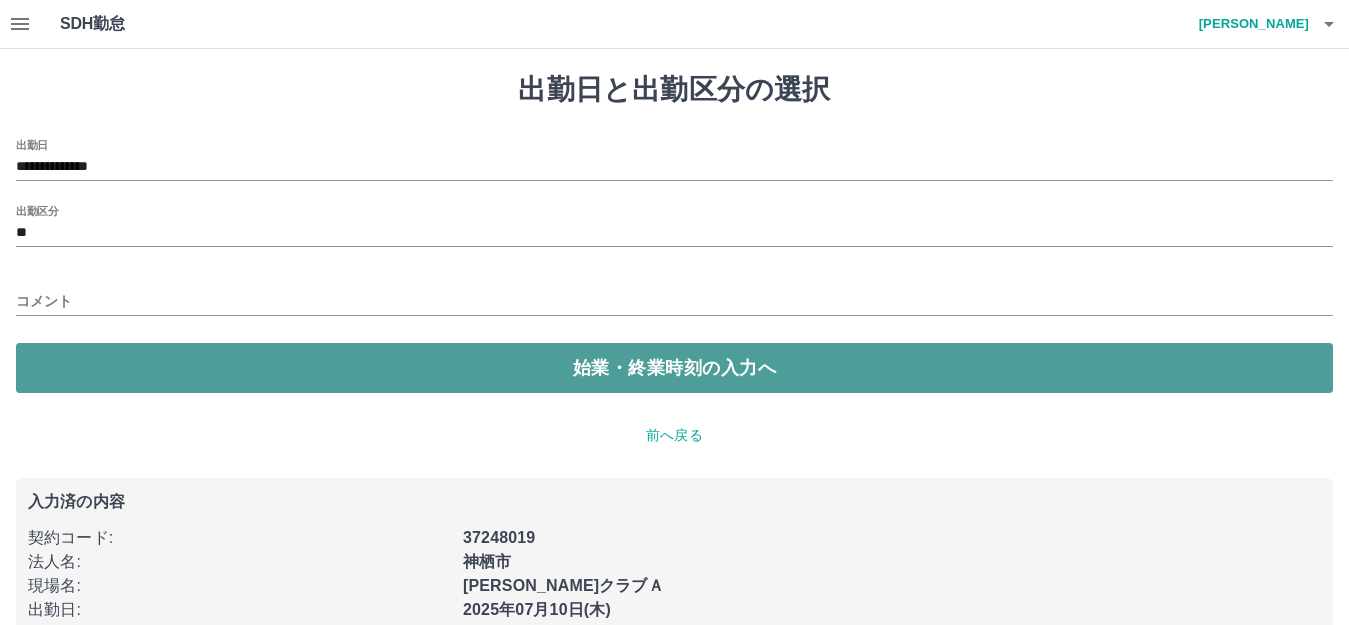 click on "始業・終業時刻の入力へ" at bounding box center (674, 368) 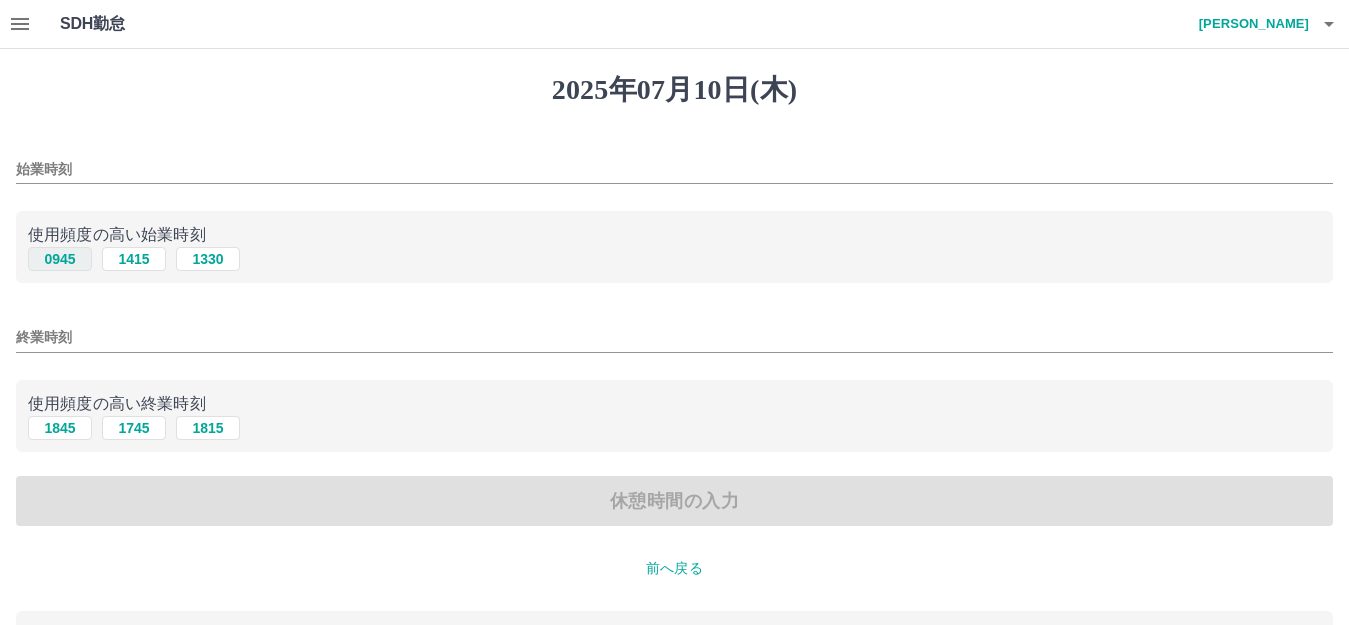 click on "0945" at bounding box center (60, 259) 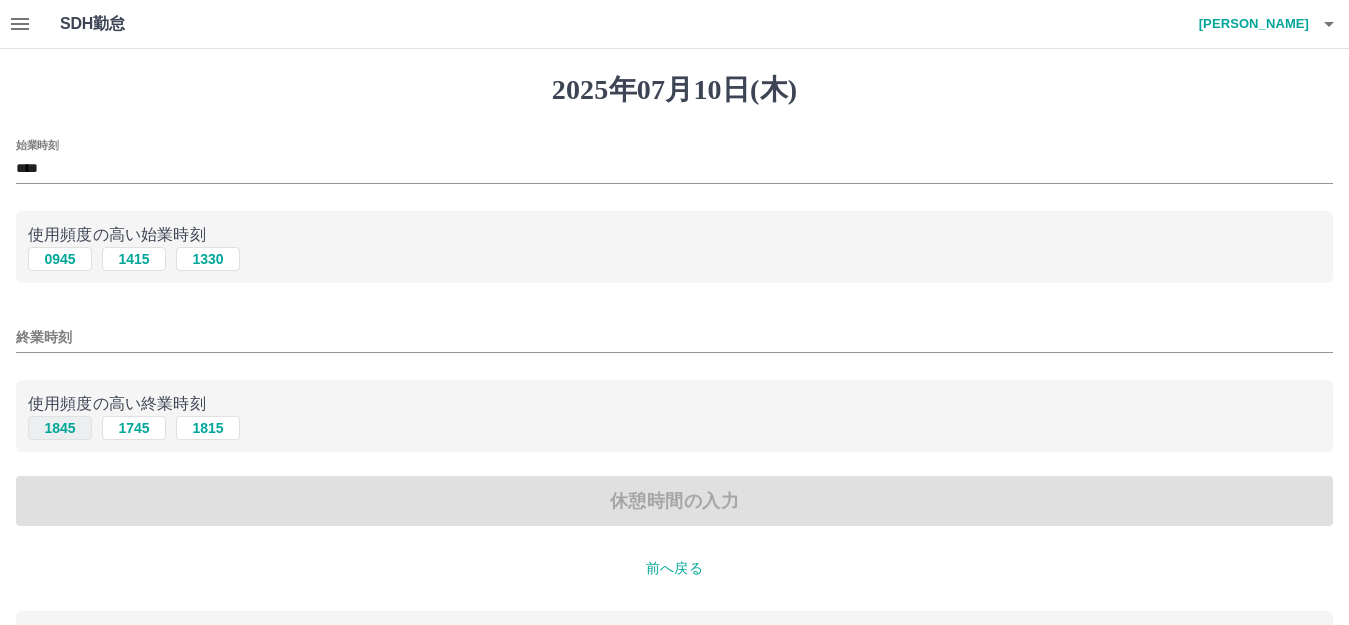 click on "1845" at bounding box center (60, 428) 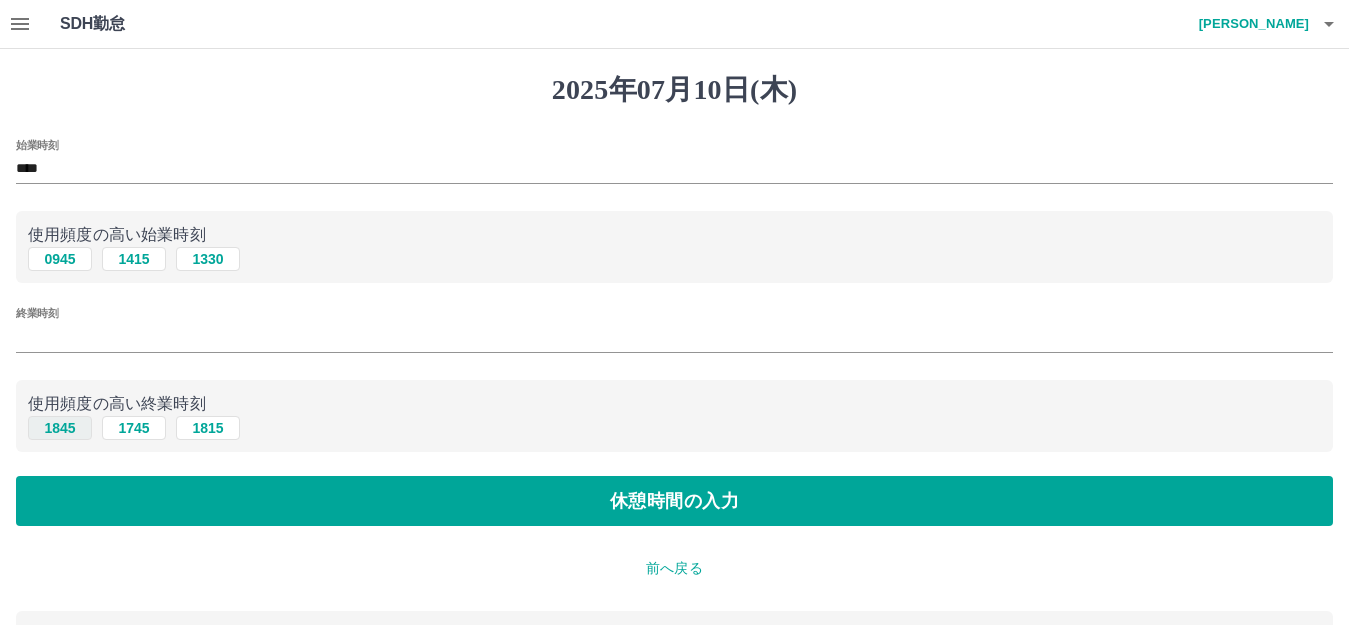 type on "****" 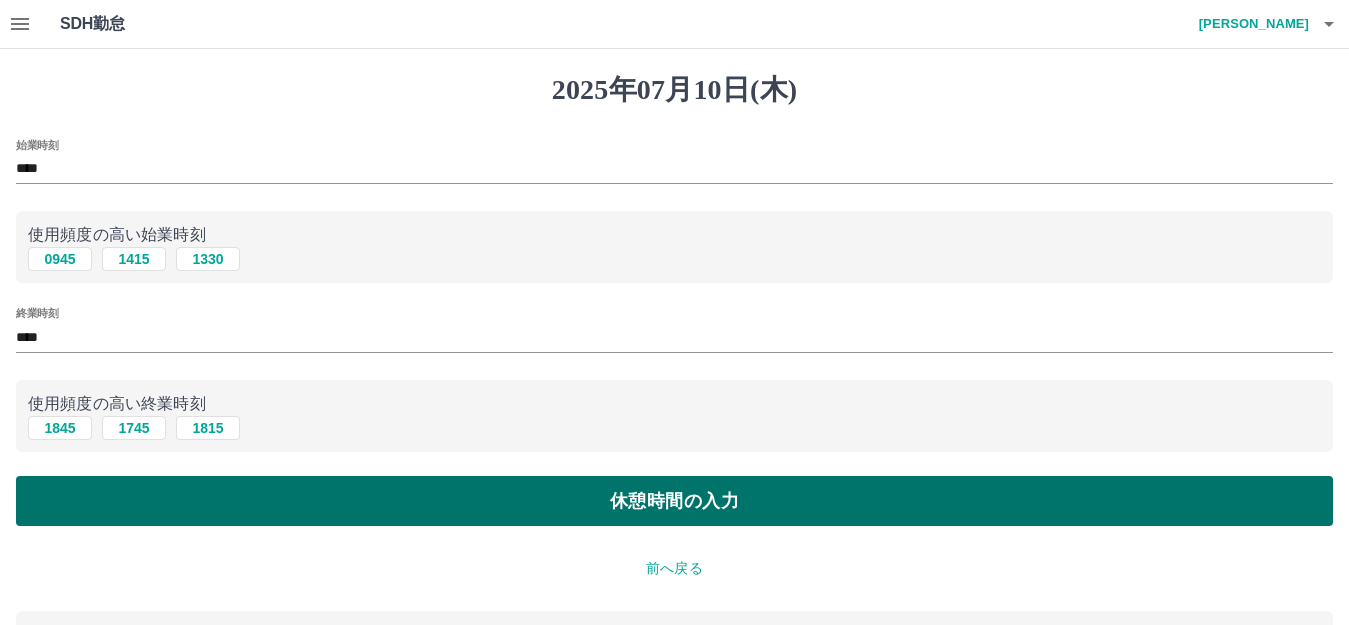 click on "休憩時間の入力" at bounding box center (674, 501) 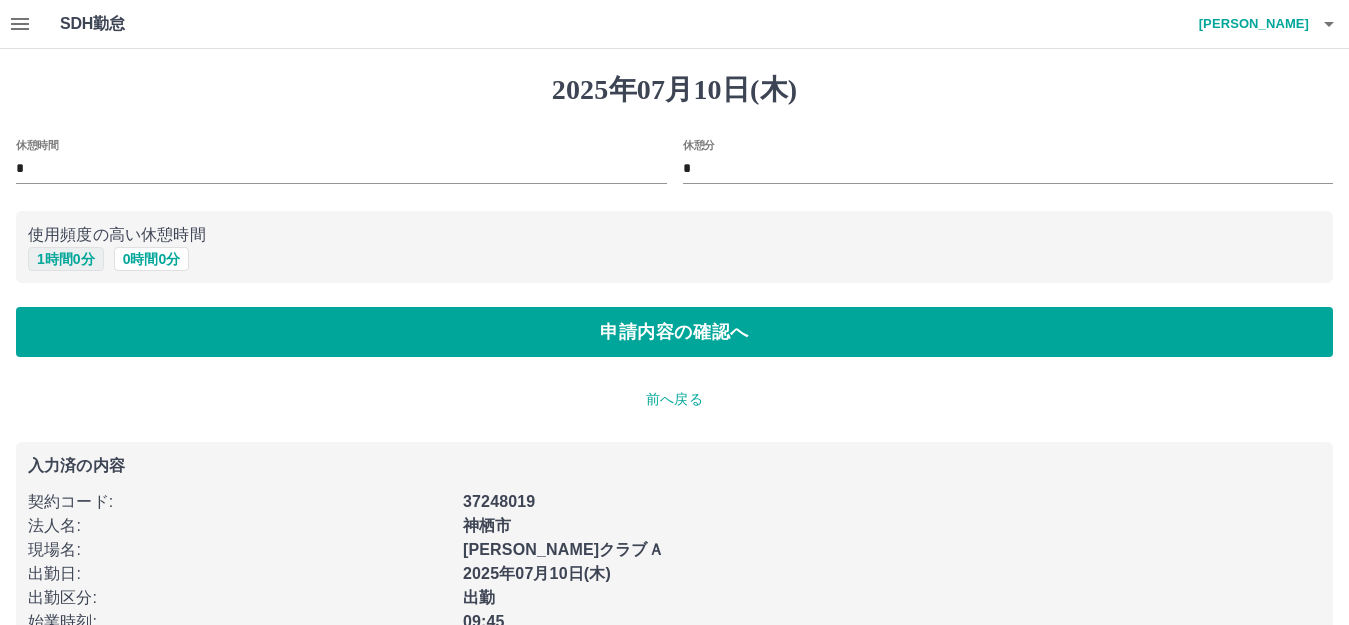 click on "1 時間 0 分" at bounding box center (66, 259) 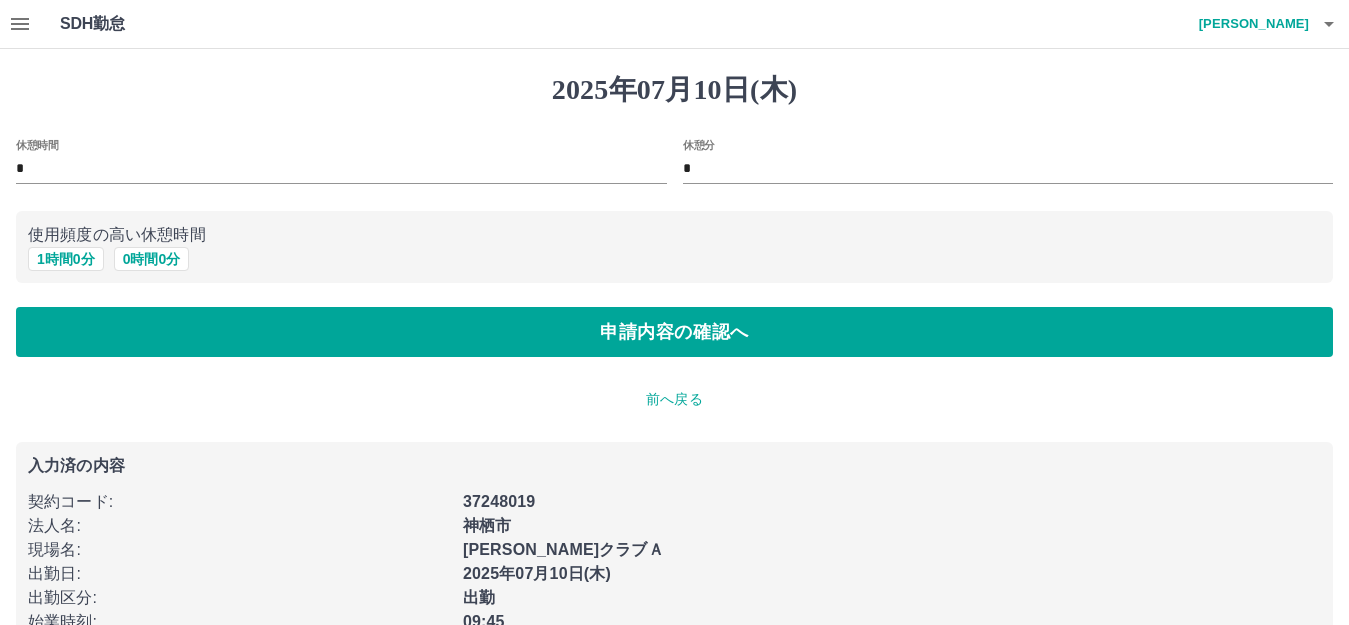click on "2025年07月10日(木) 休憩時間 * 休憩分 * 使用頻度の高い休憩時間 1 時間 0 分 0 時間 0 分 申請内容の確認へ 前へ戻る 入力済の内容 契約コード : 37248019 法人名 : 神栖市 現場名 : 須田小児童クラブＡ 出勤日 : 2025年07月10日(木) 出勤区分 : 出勤 始業時刻 : 09:45 終業時刻 : 18:45" at bounding box center [674, 373] 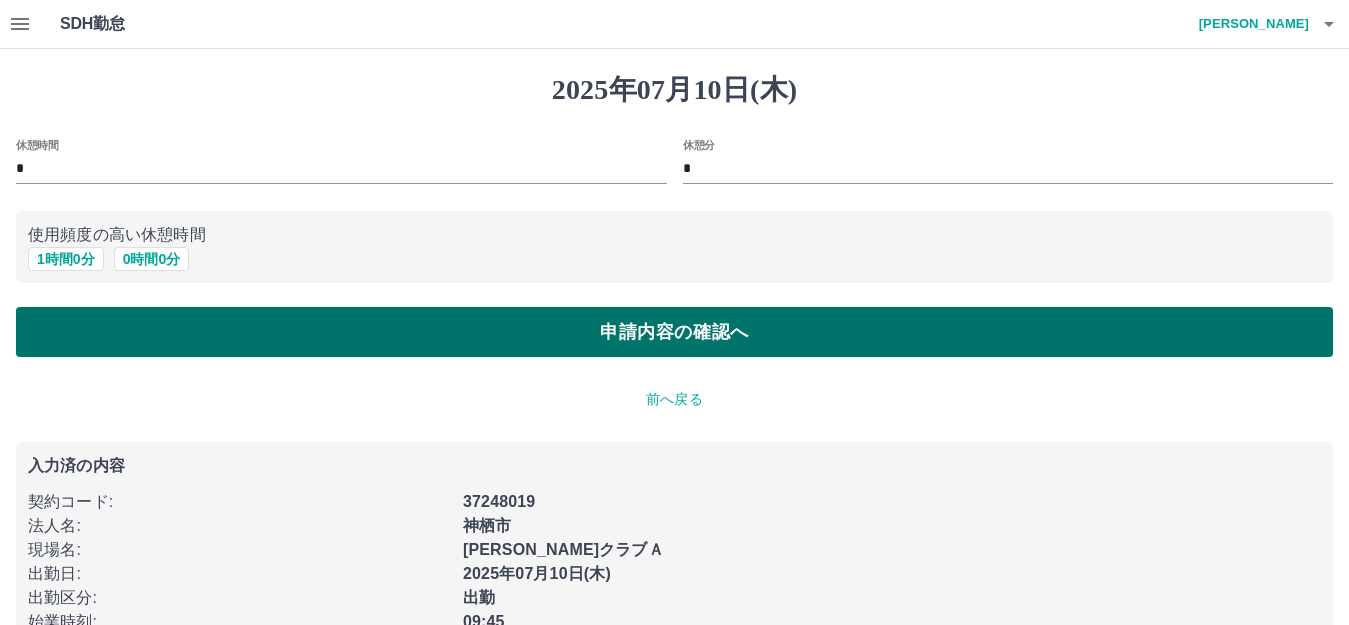 click on "申請内容の確認へ" at bounding box center [674, 332] 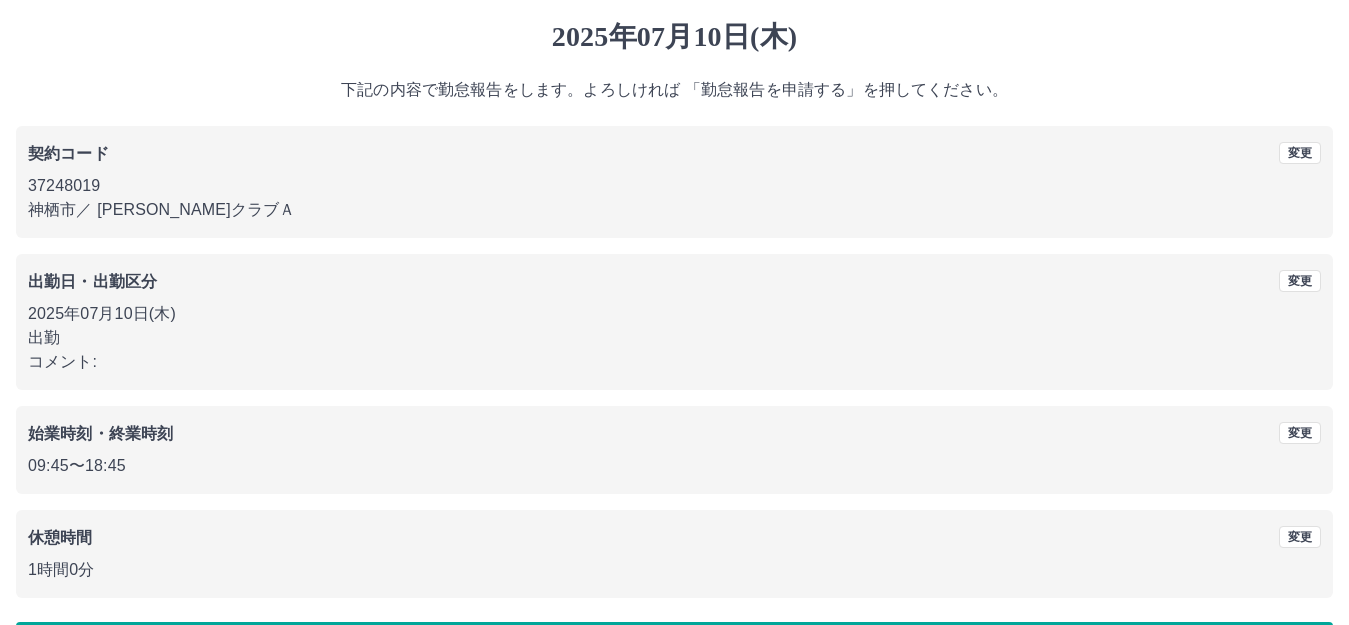 scroll, scrollTop: 124, scrollLeft: 0, axis: vertical 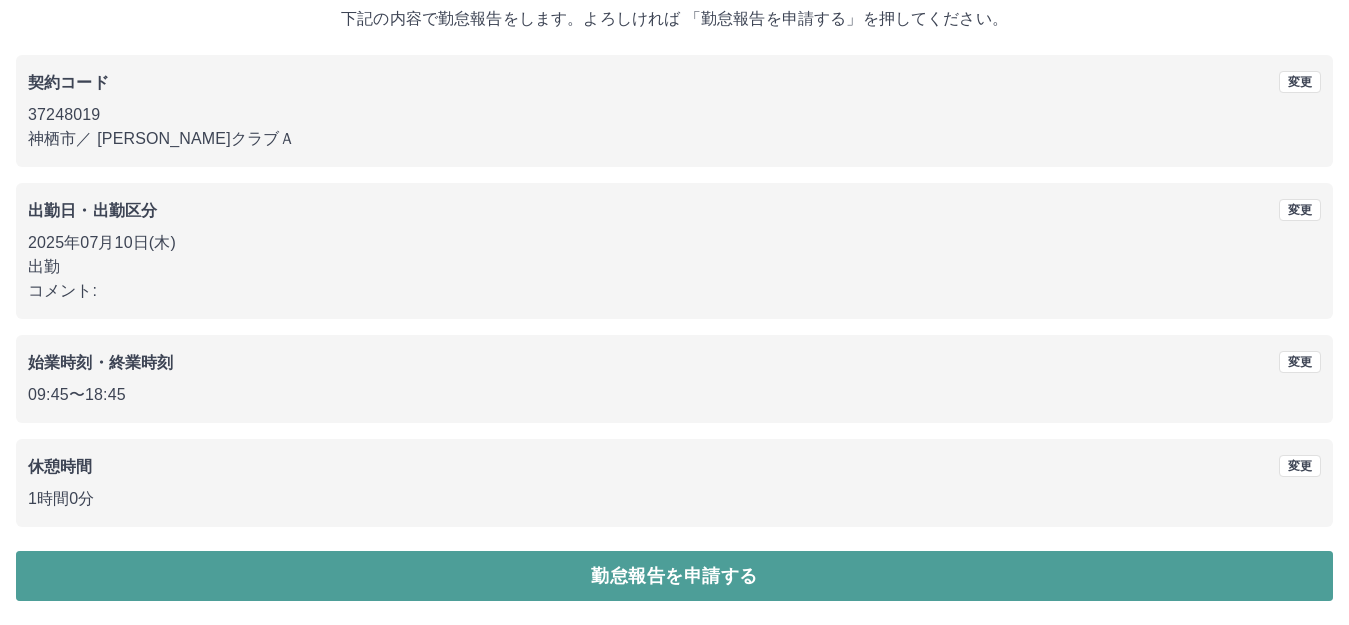 click on "勤怠報告を申請する" at bounding box center [674, 576] 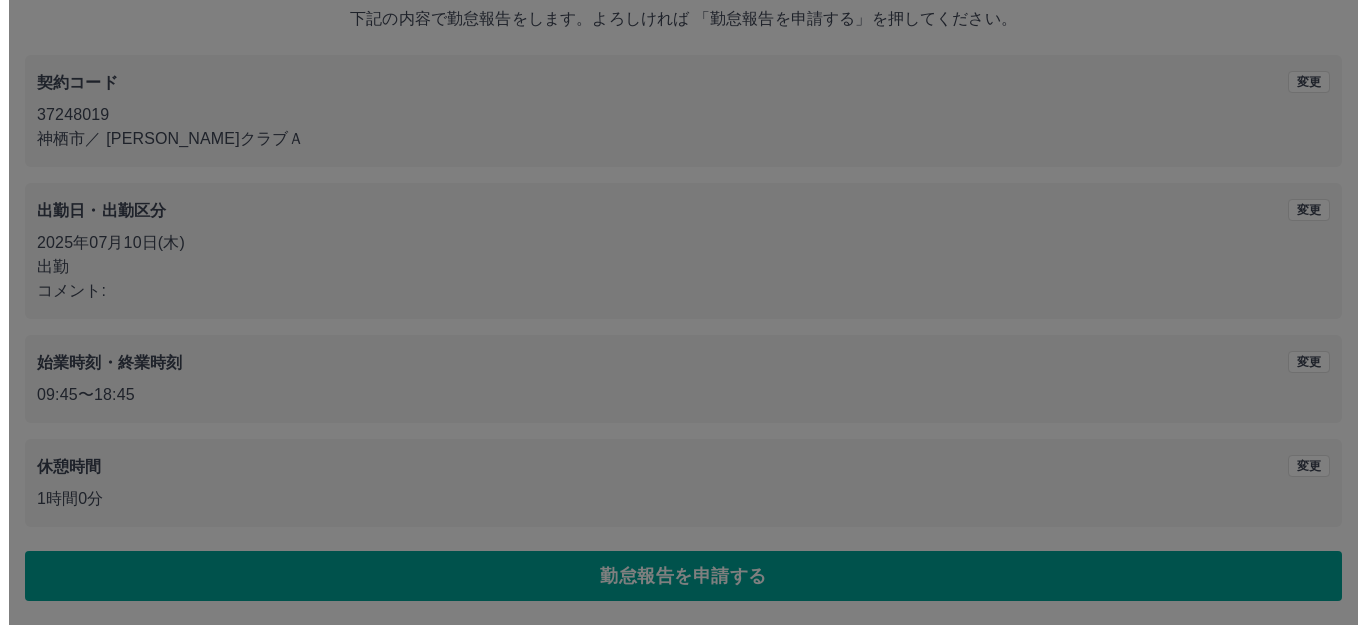 scroll, scrollTop: 0, scrollLeft: 0, axis: both 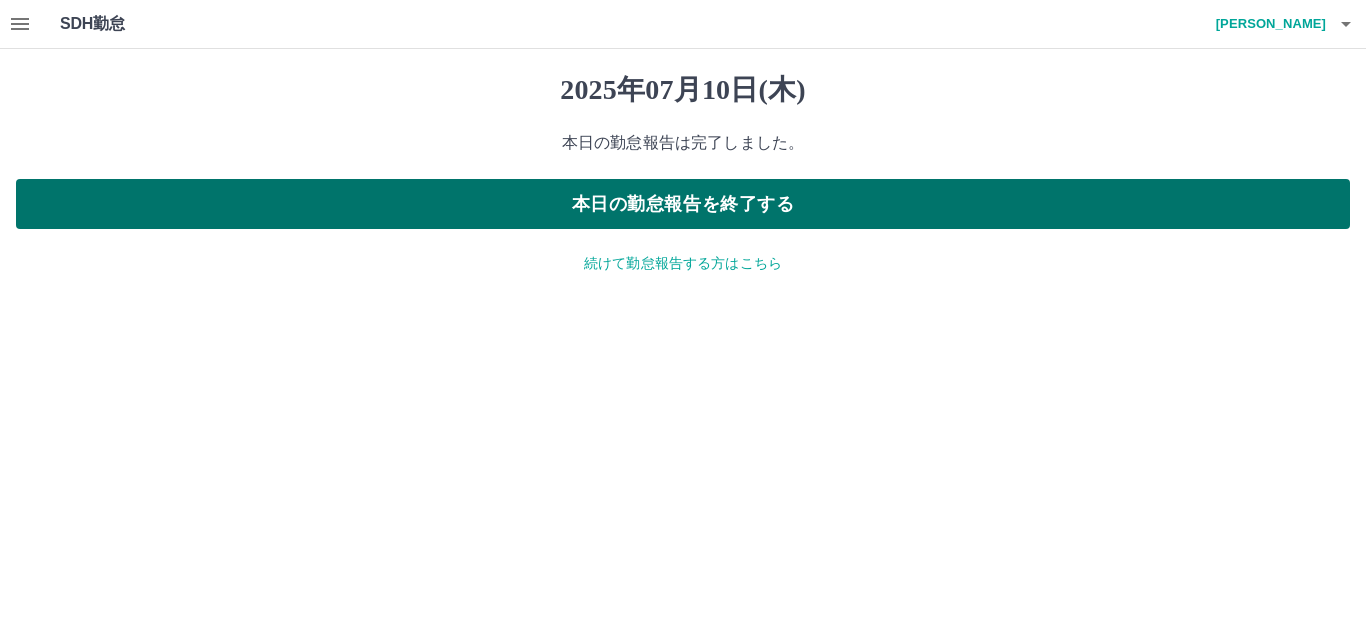 click on "本日の勤怠報告を終了する" at bounding box center [683, 204] 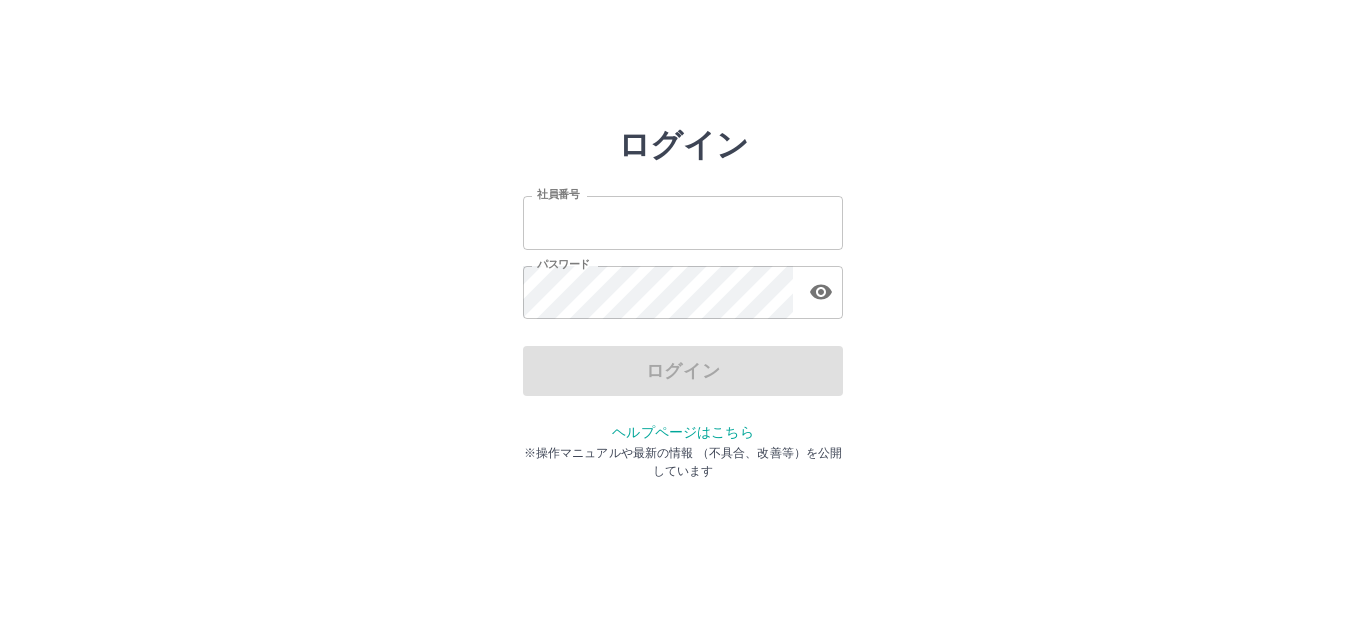 scroll, scrollTop: 0, scrollLeft: 0, axis: both 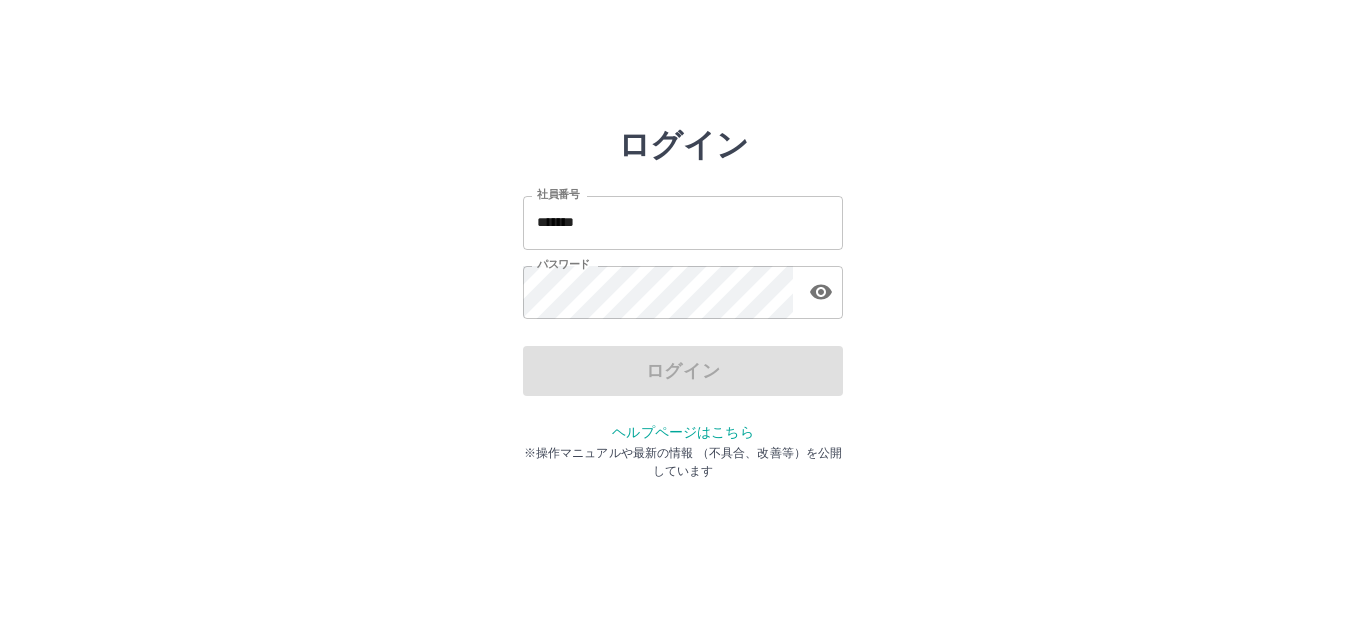 click on "ログイン" at bounding box center (683, 371) 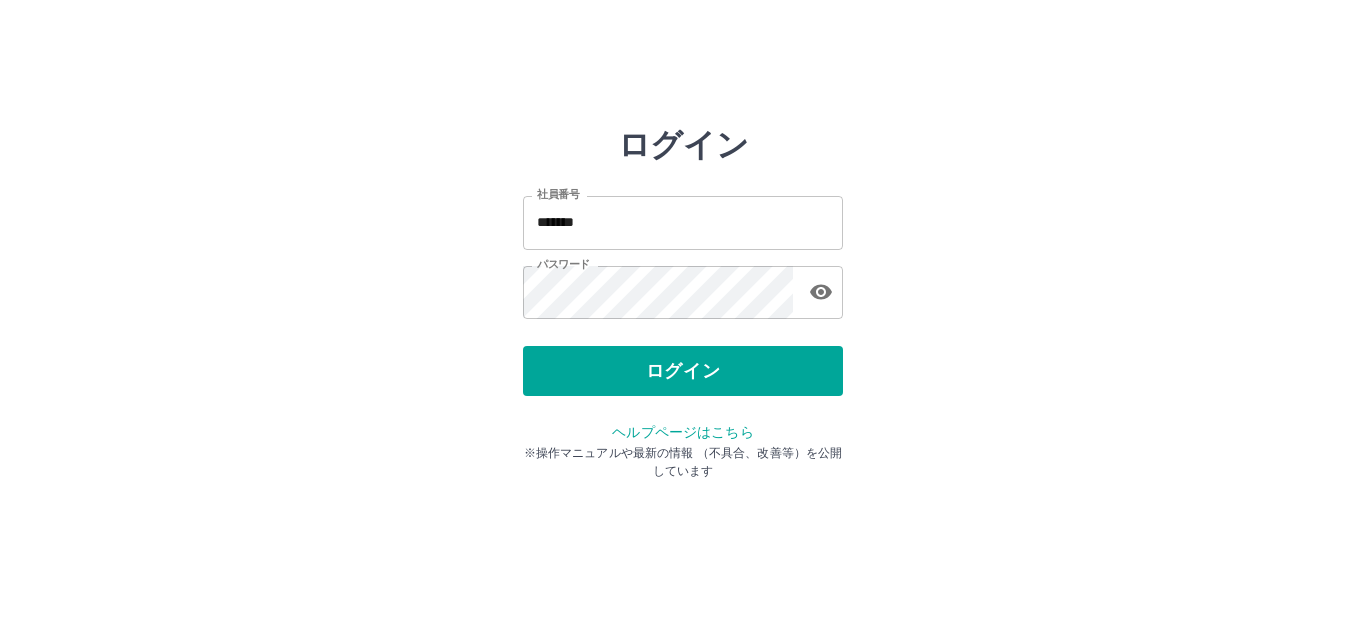 click on "ログイン" at bounding box center [683, 371] 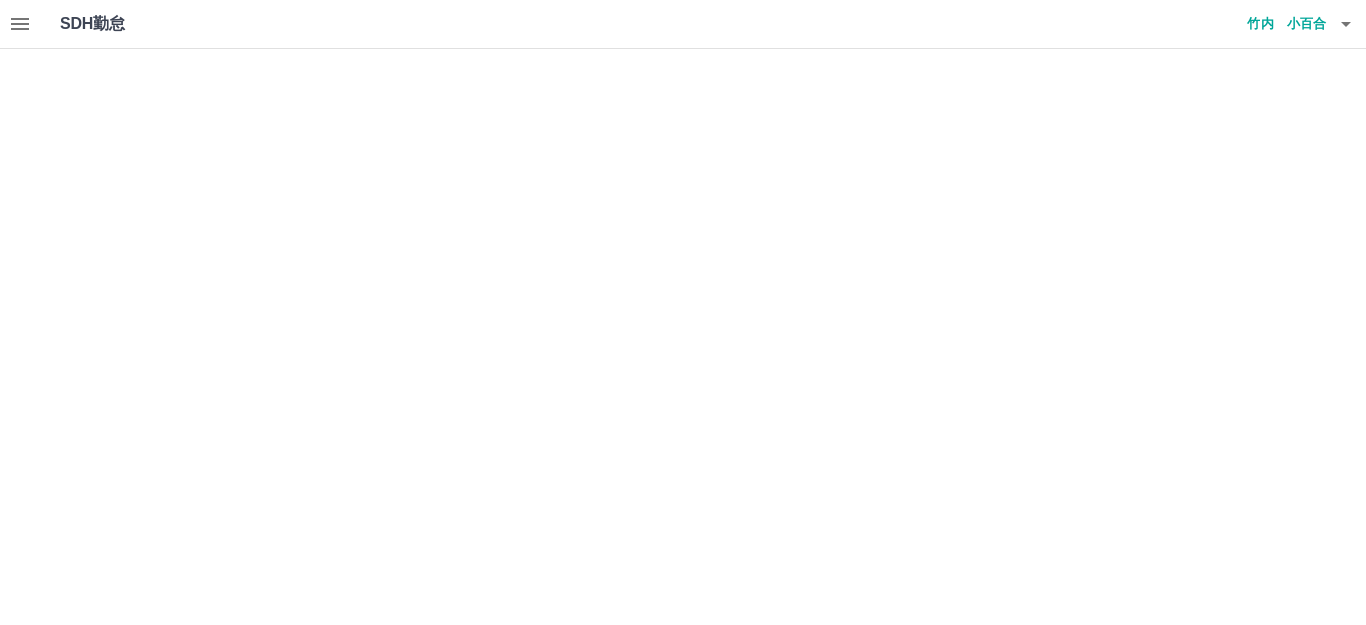 scroll, scrollTop: 0, scrollLeft: 0, axis: both 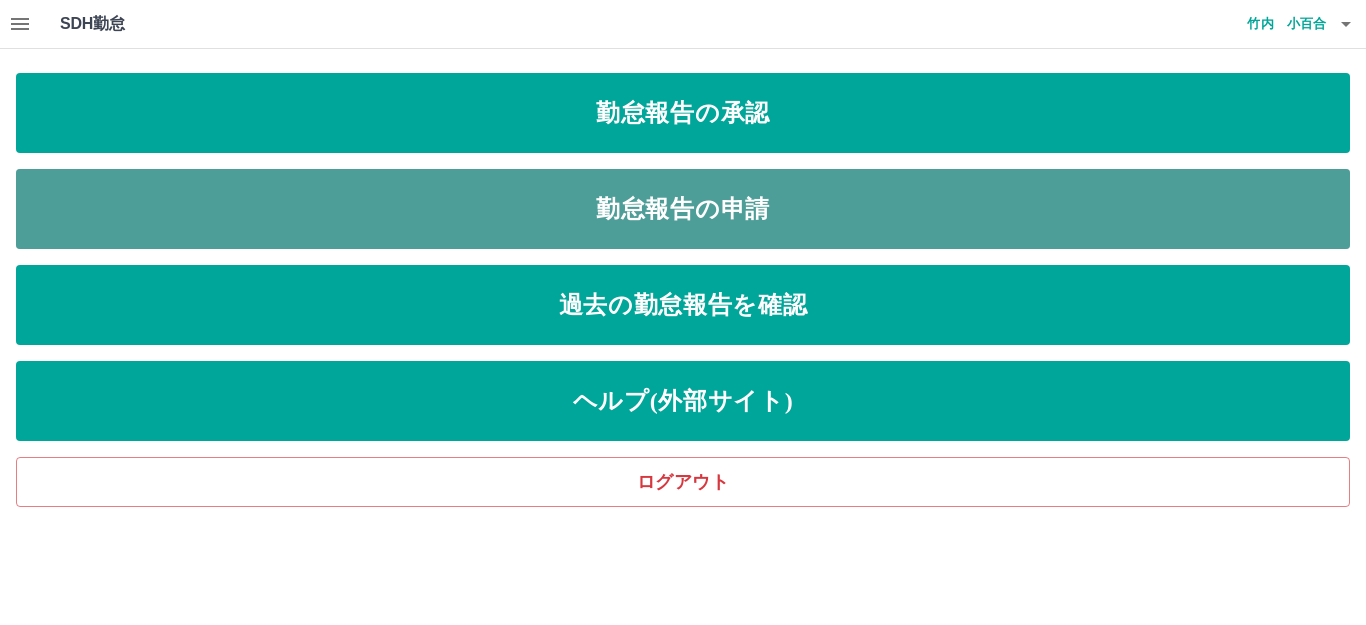 click on "勤怠報告の申請" at bounding box center [683, 209] 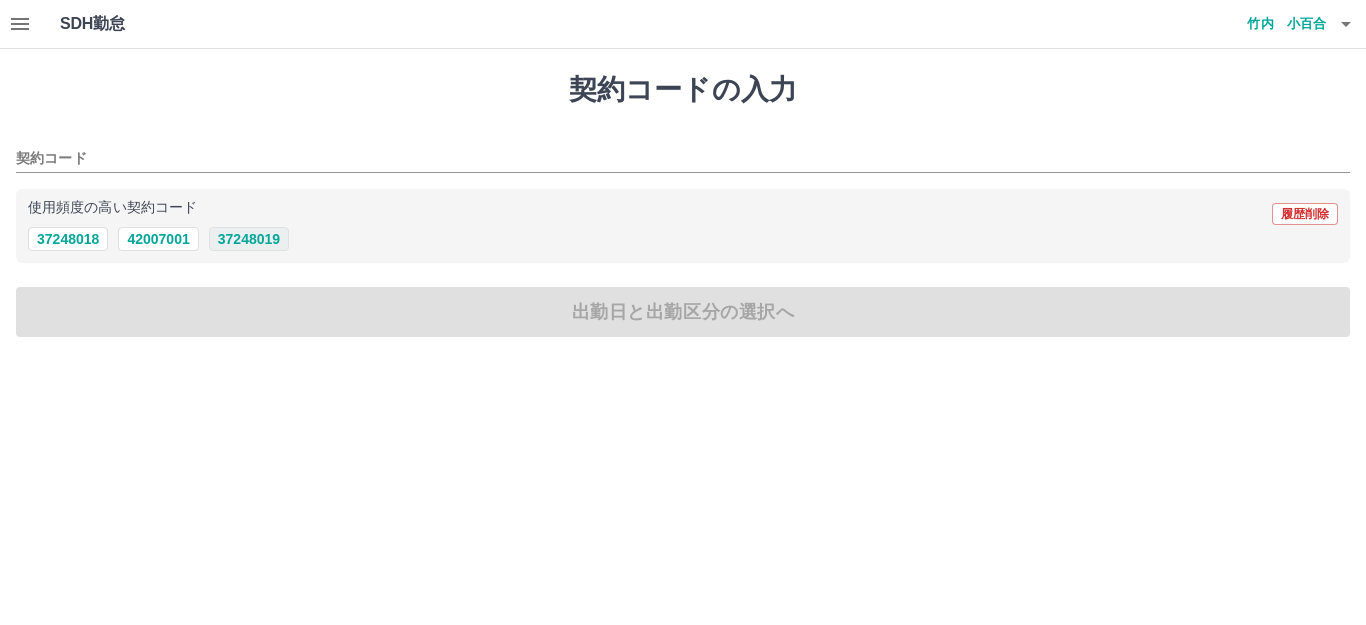 click on "37248019" at bounding box center [249, 239] 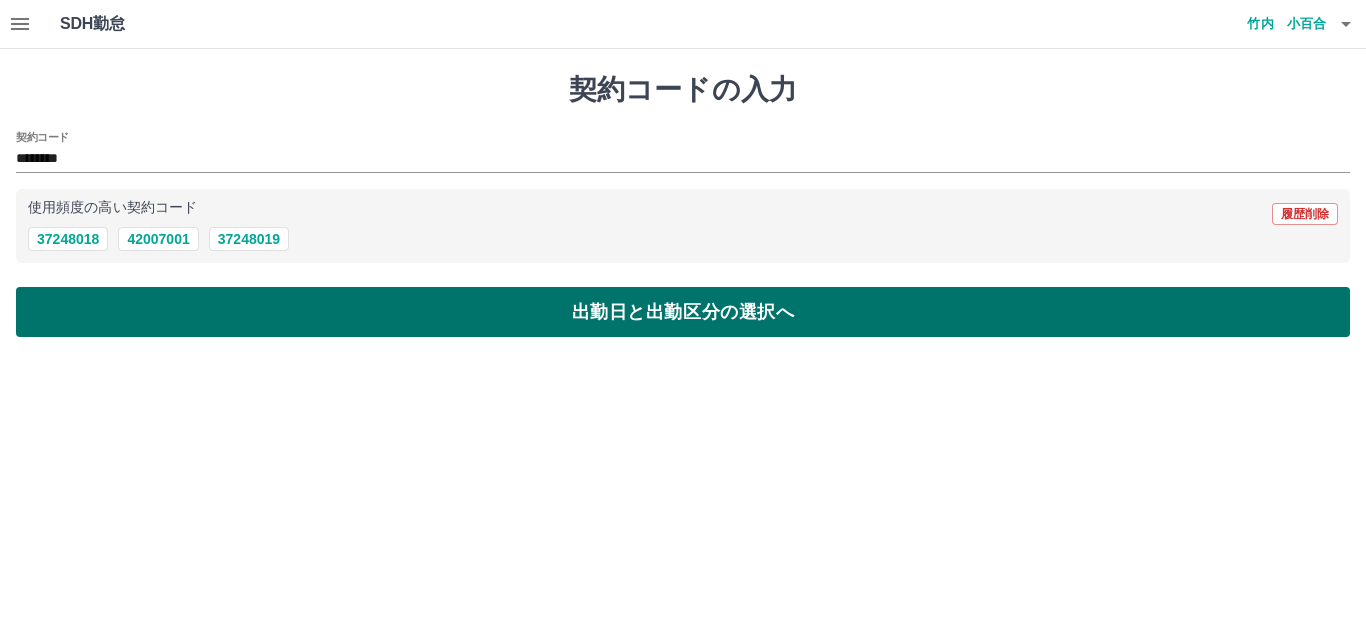 click on "出勤日と出勤区分の選択へ" at bounding box center (683, 312) 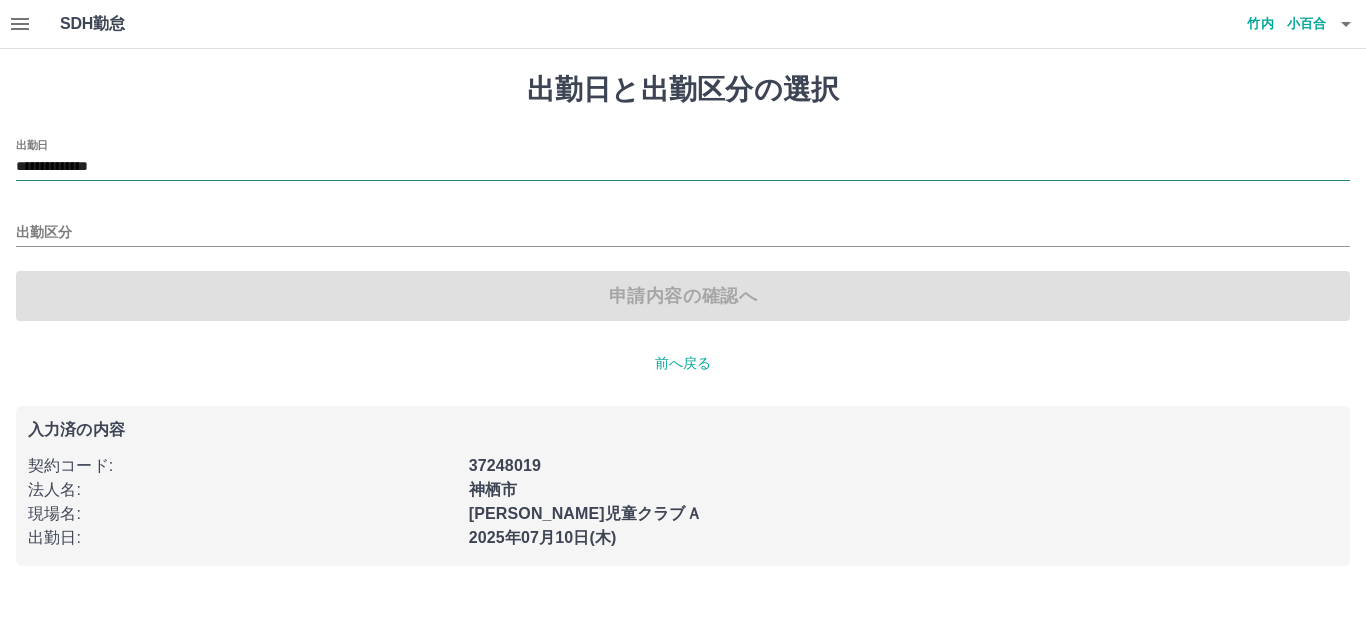 click on "**********" at bounding box center (683, 167) 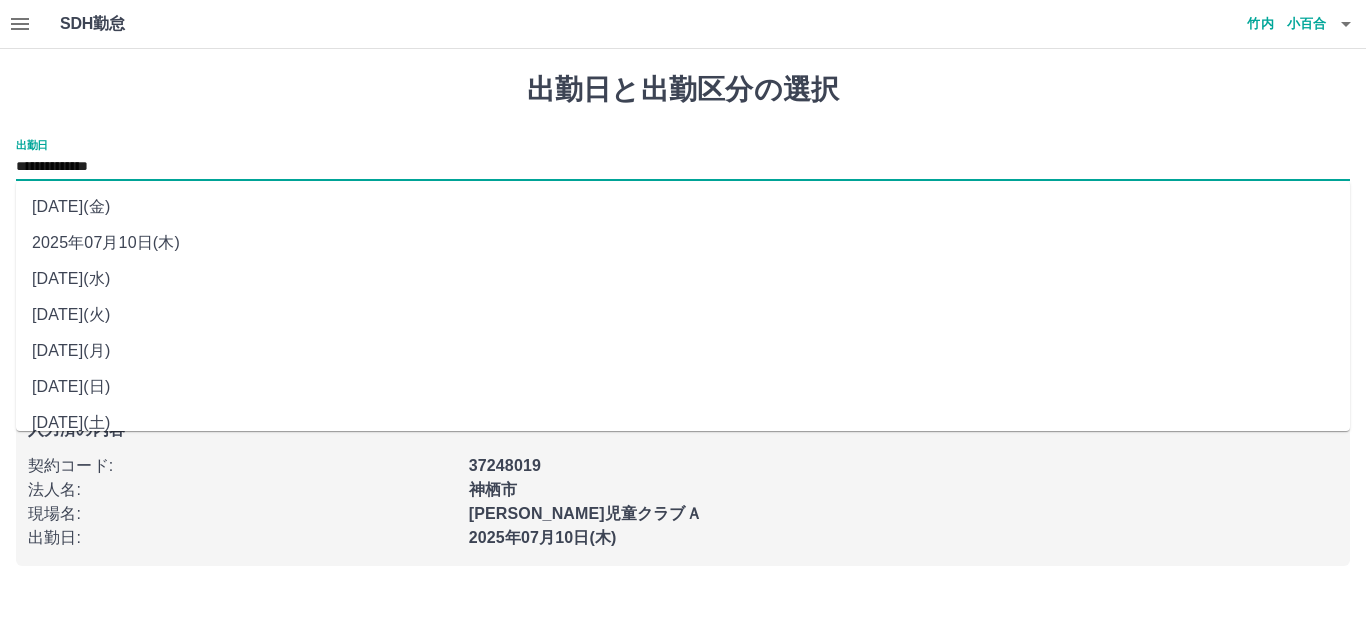 click on "2025年07月11日(金)" at bounding box center (683, 207) 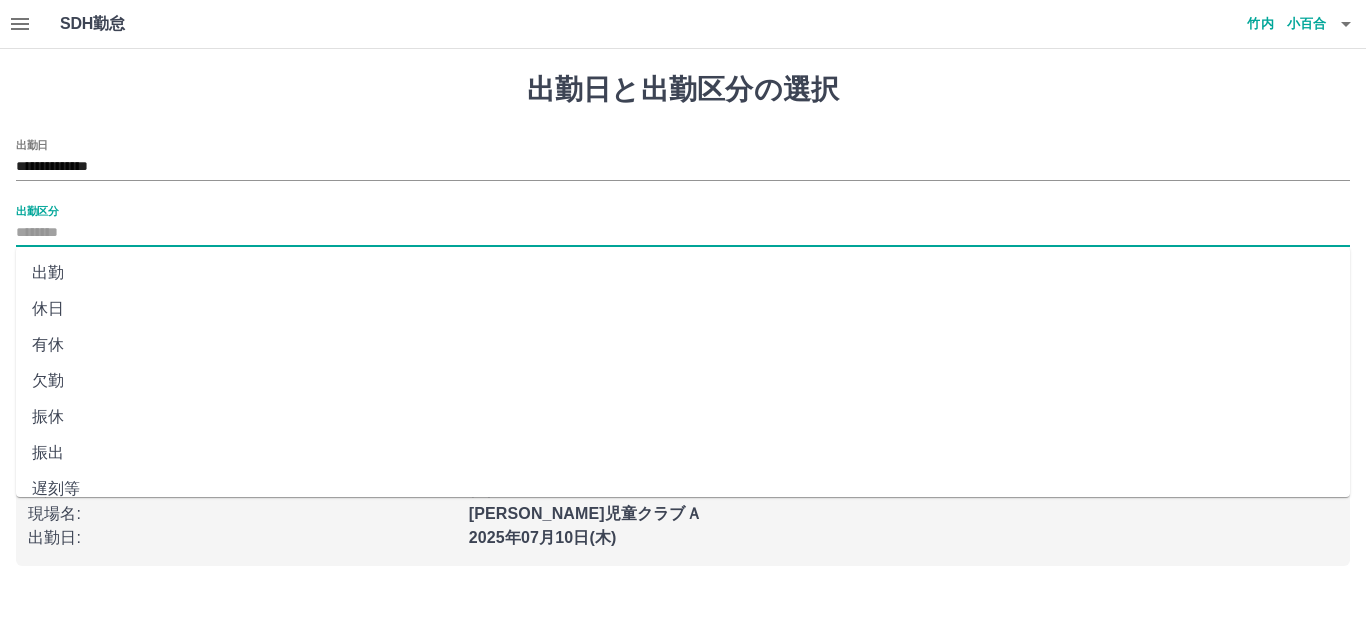 click on "出勤区分" at bounding box center [683, 233] 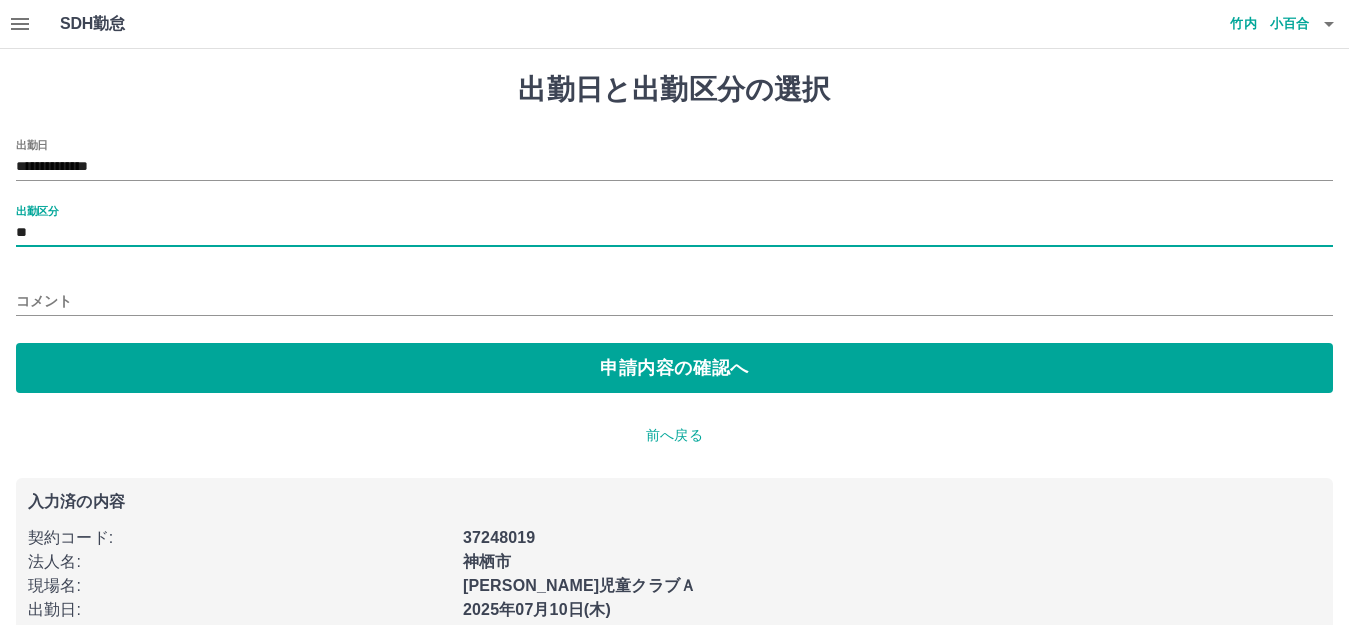 click on "コメント" at bounding box center (674, 301) 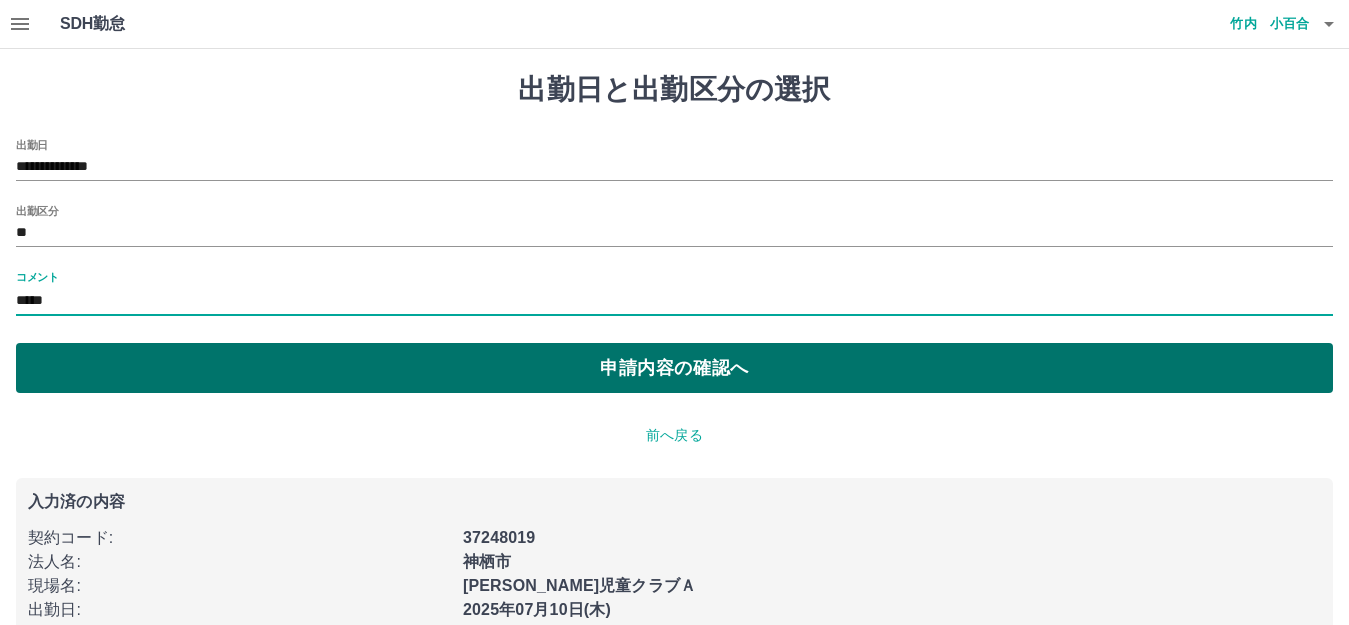 type on "*****" 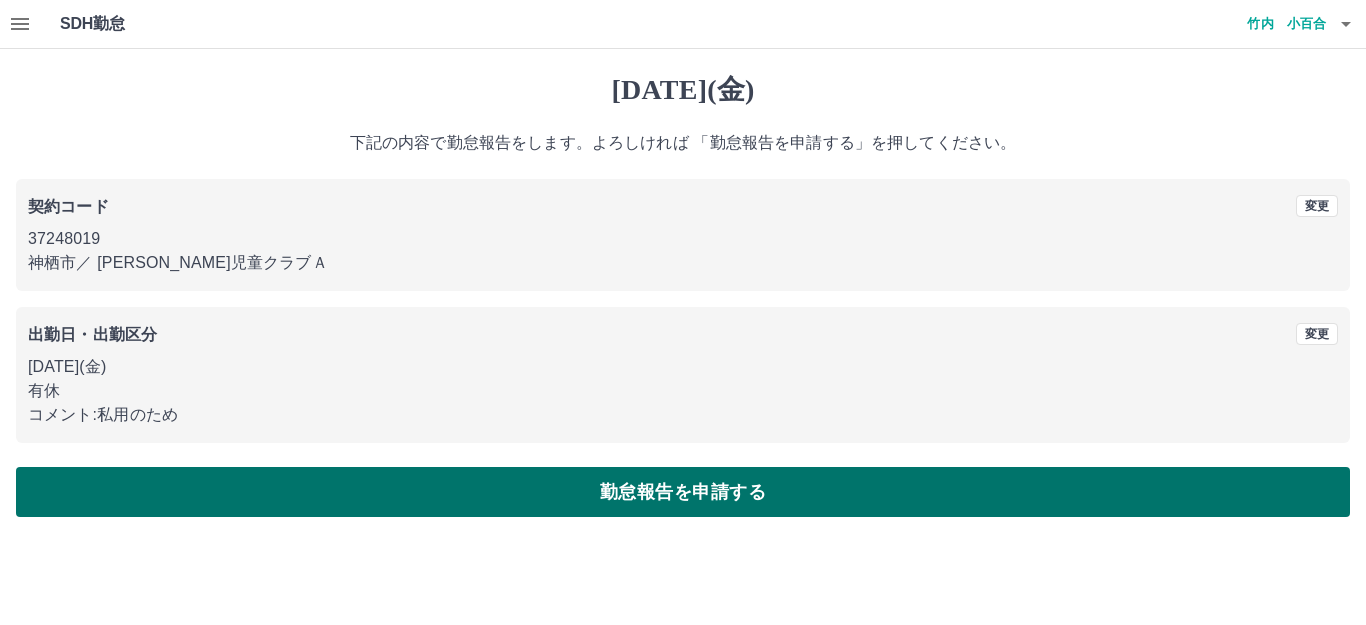 click on "勤怠報告を申請する" at bounding box center [683, 492] 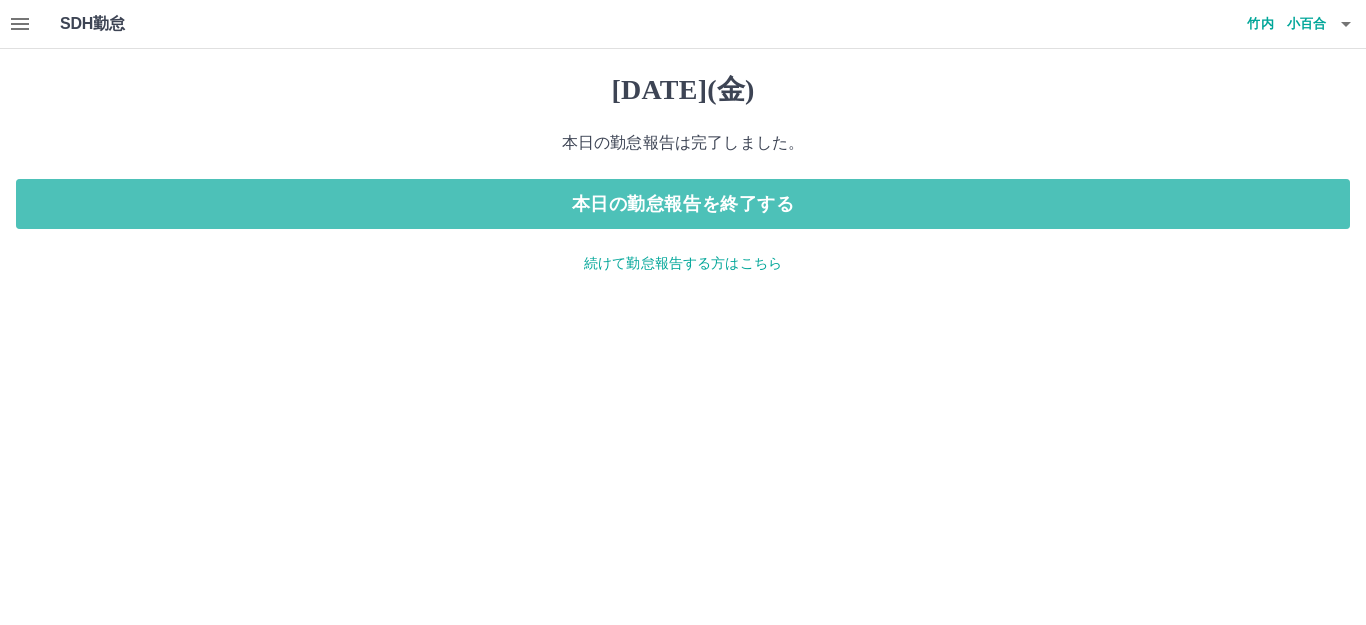 drag, startPoint x: 672, startPoint y: 209, endPoint x: 792, endPoint y: 142, distance: 137.43726 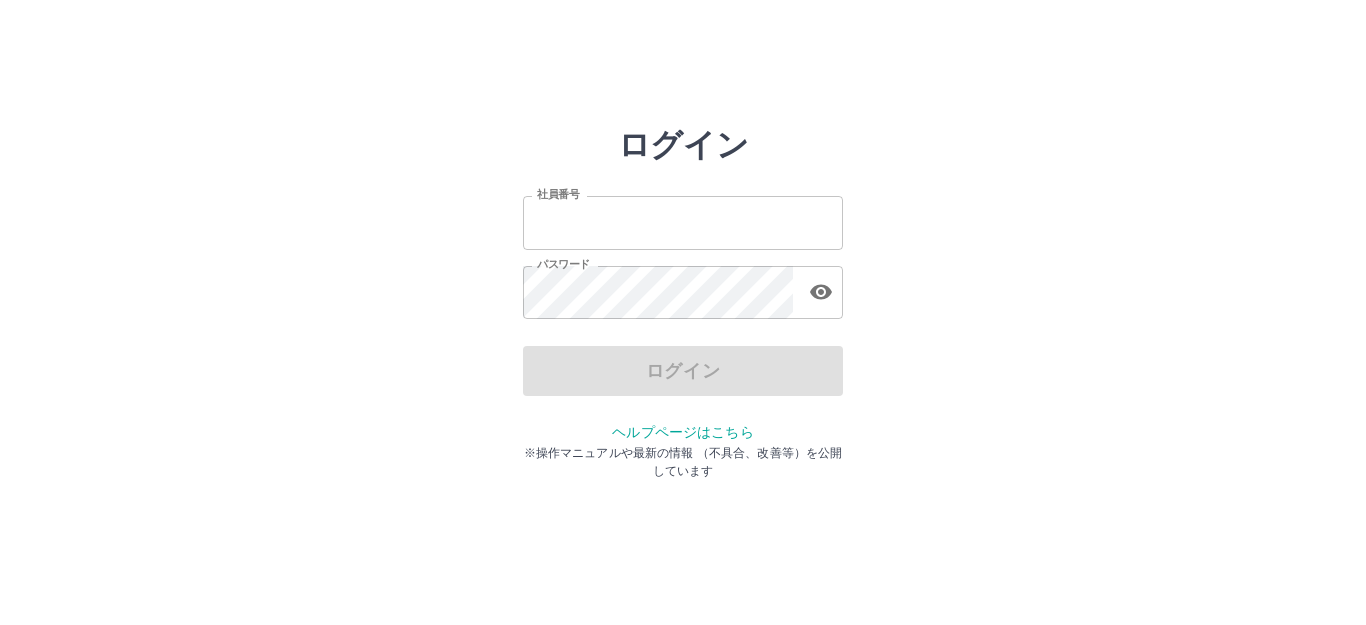 scroll, scrollTop: 0, scrollLeft: 0, axis: both 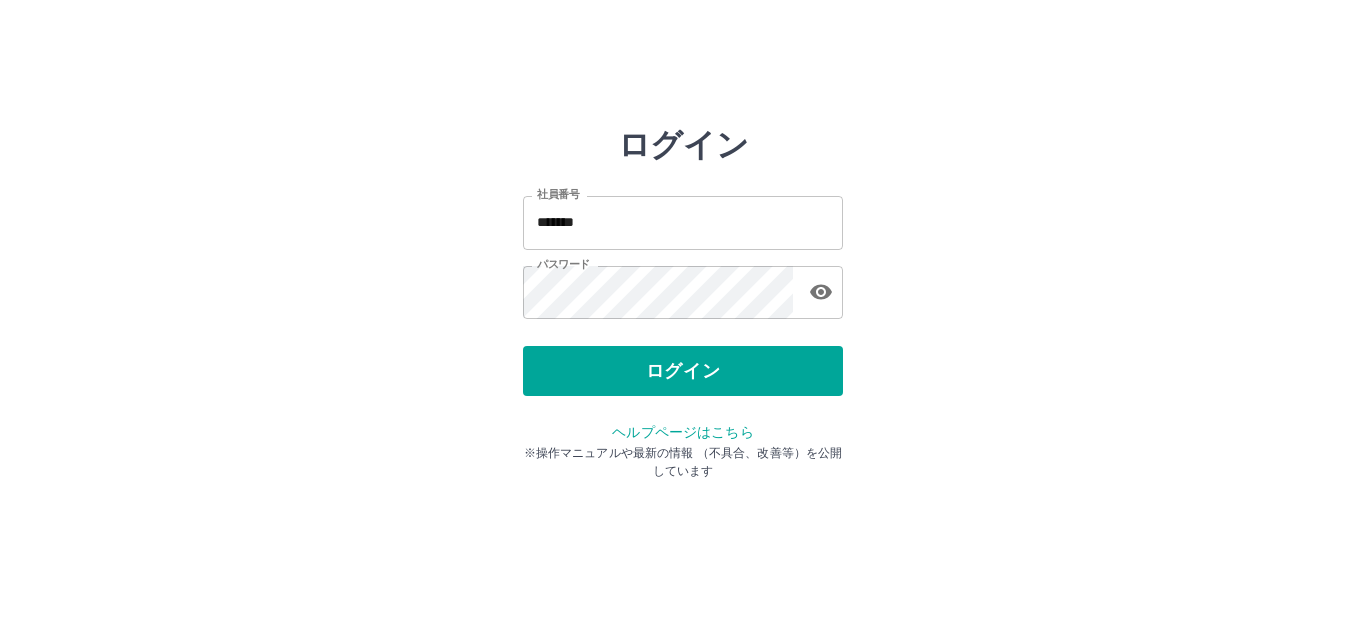 click on "ログイン" at bounding box center (683, 371) 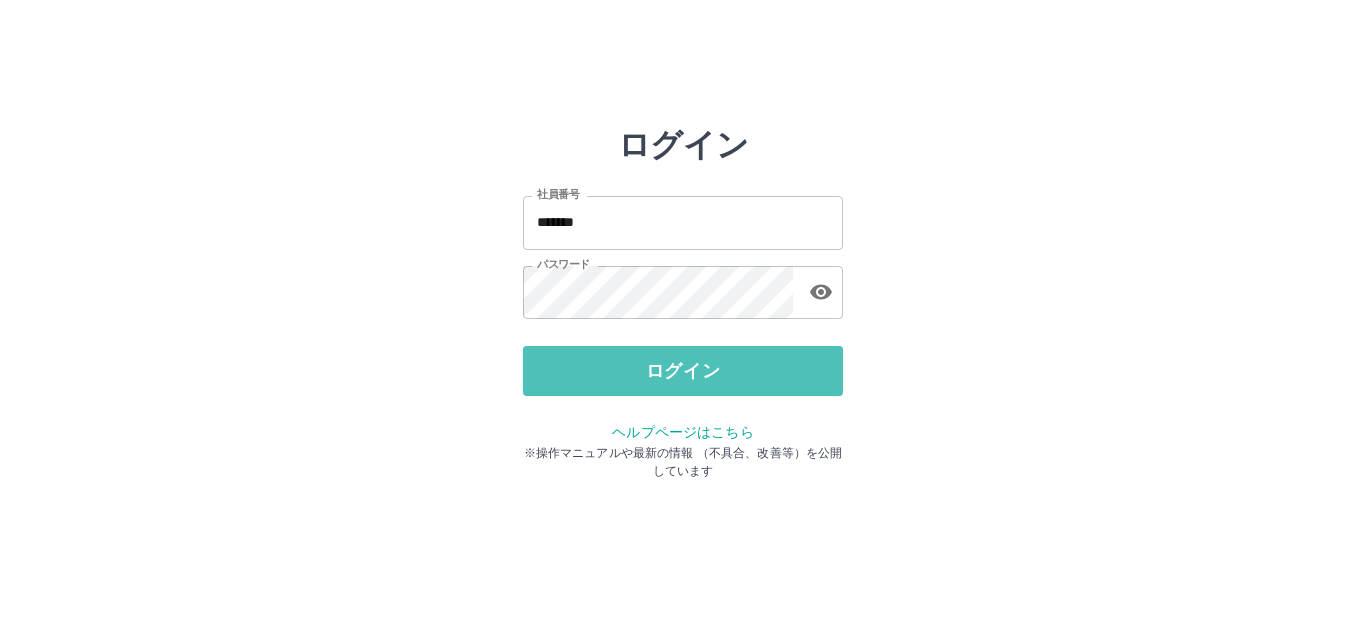click on "ログイン" at bounding box center [683, 371] 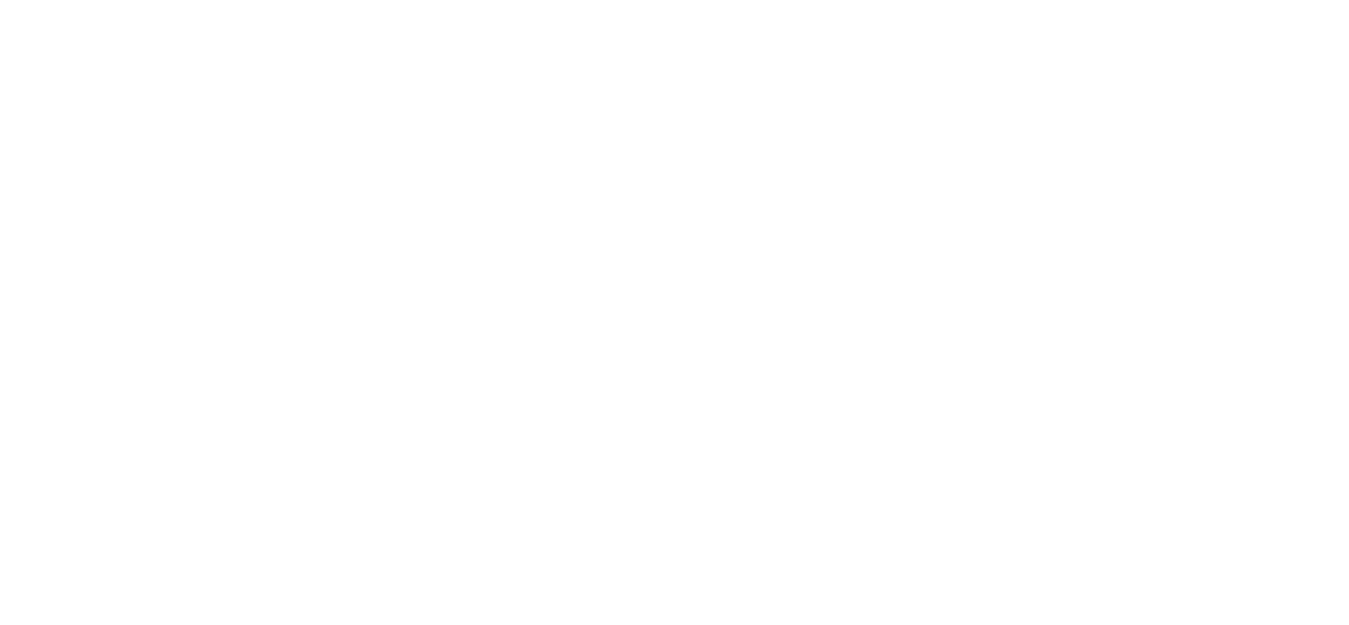 scroll, scrollTop: 0, scrollLeft: 0, axis: both 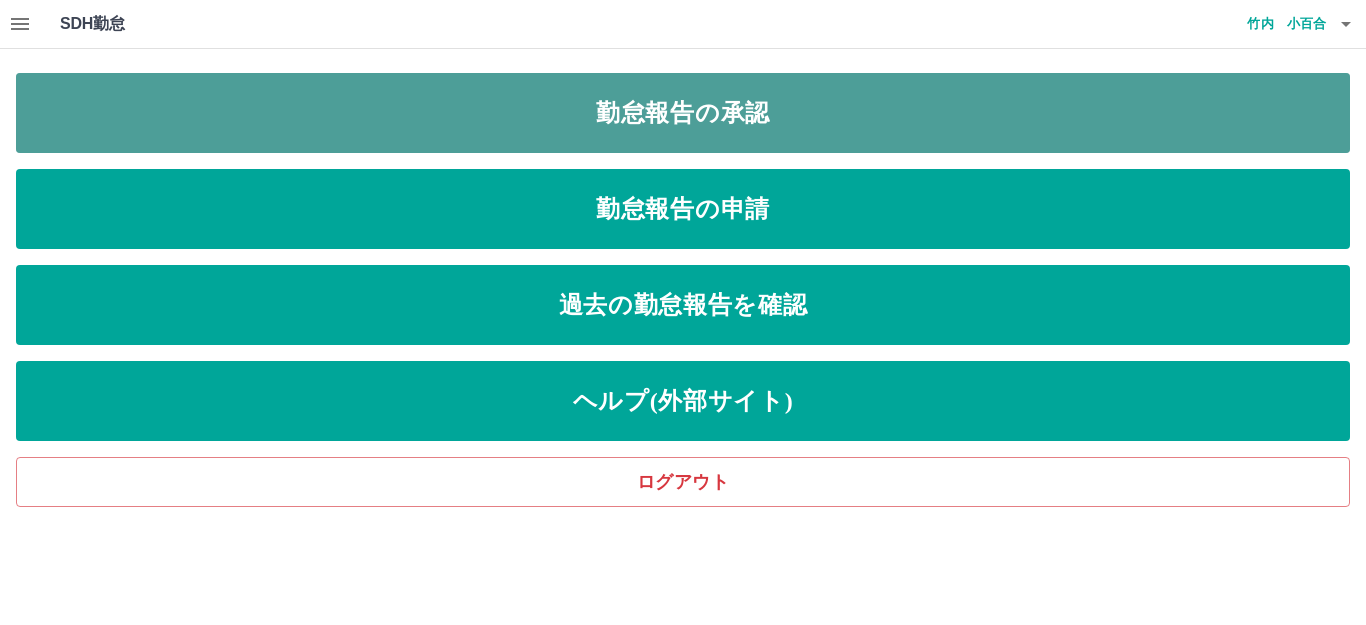 click on "勤怠報告の承認" at bounding box center (683, 113) 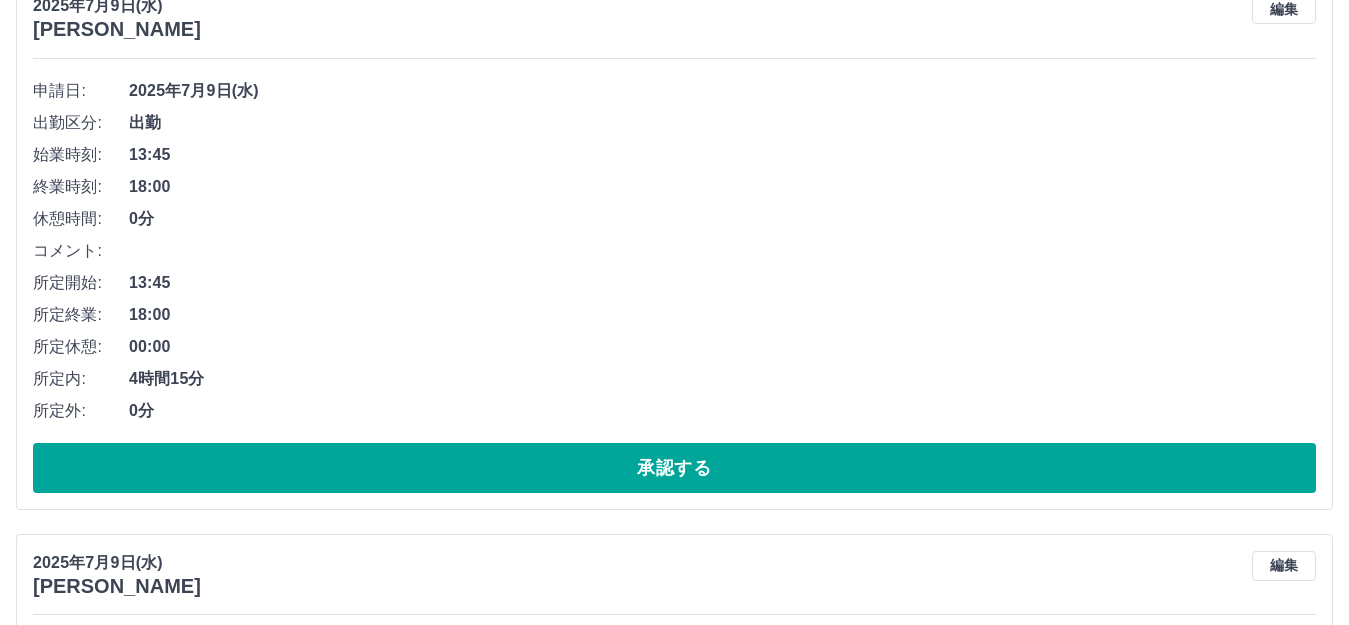 scroll, scrollTop: 1400, scrollLeft: 0, axis: vertical 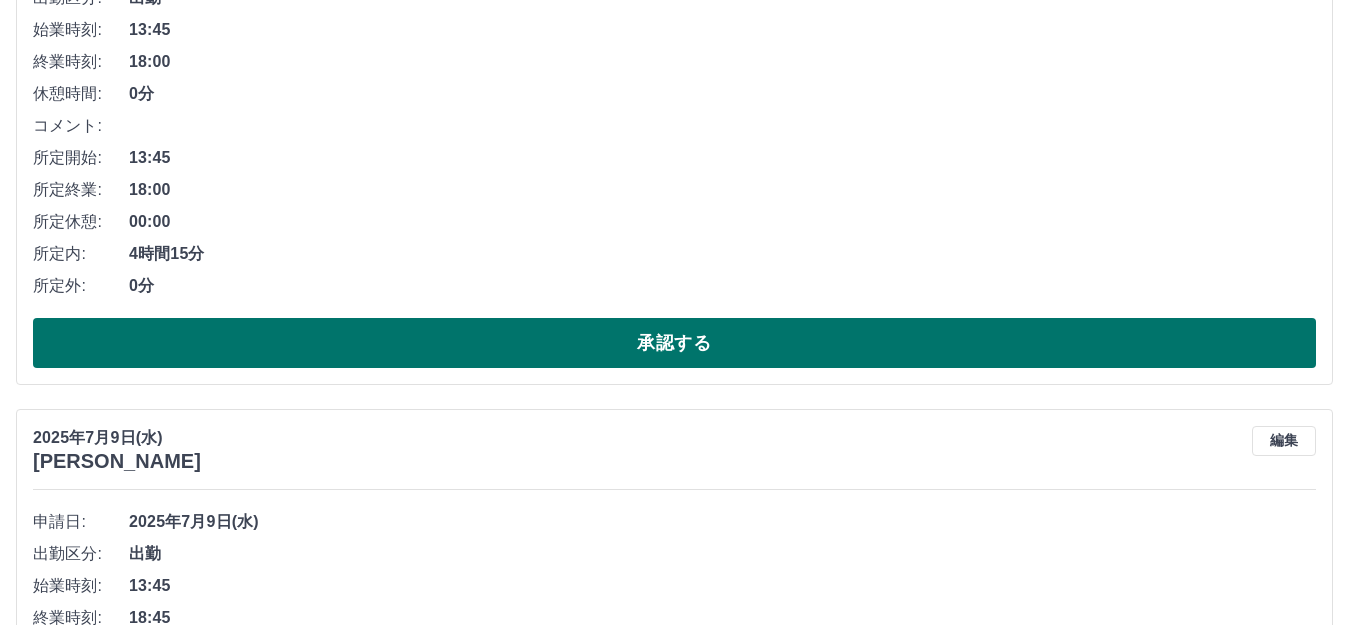 click on "承認する" at bounding box center (674, 343) 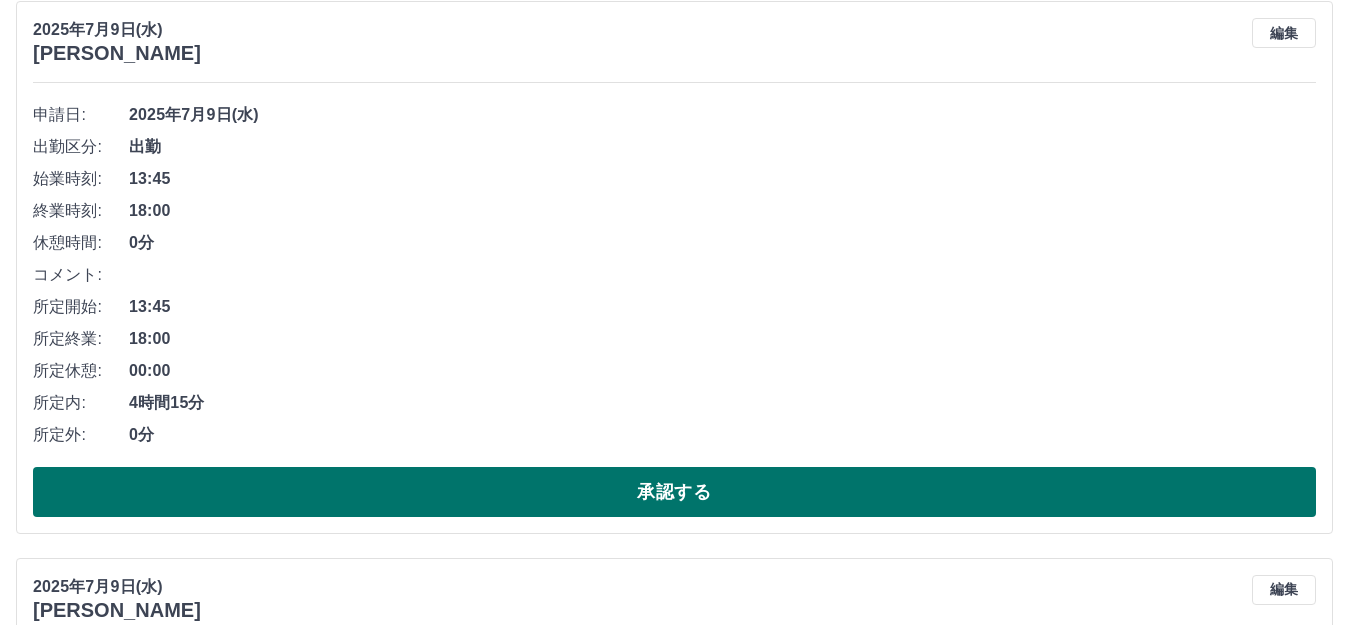 scroll, scrollTop: 1200, scrollLeft: 0, axis: vertical 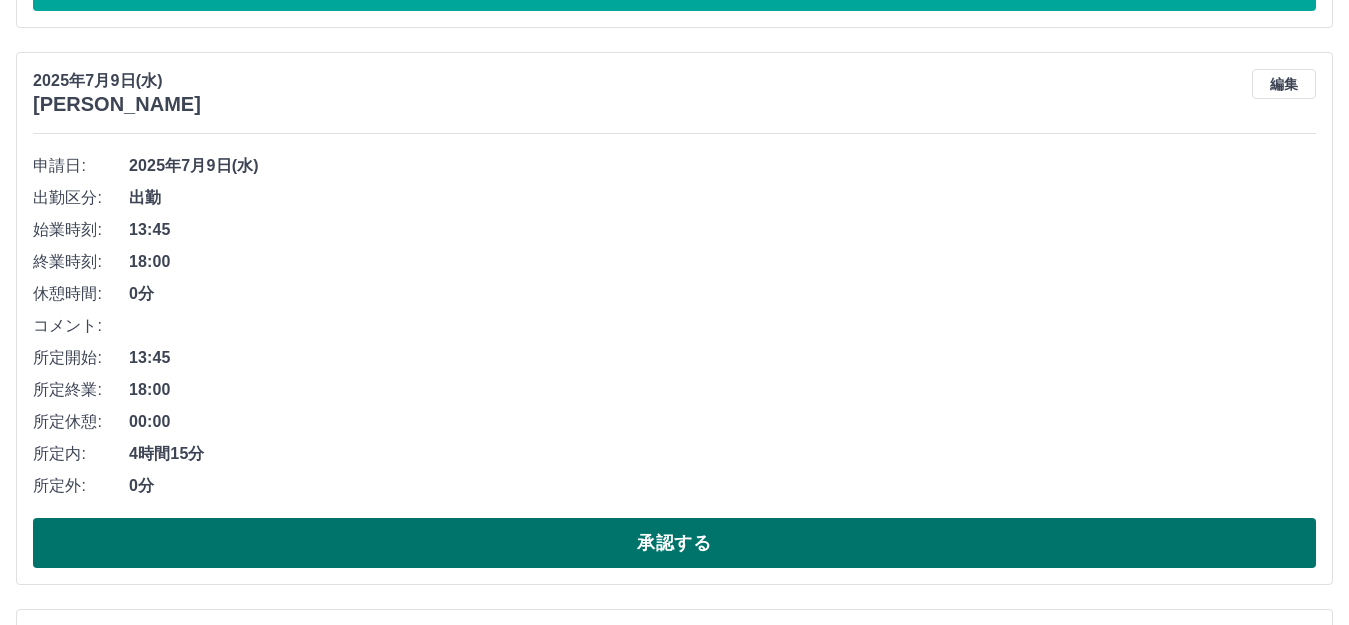 click on "承認する" at bounding box center (674, 543) 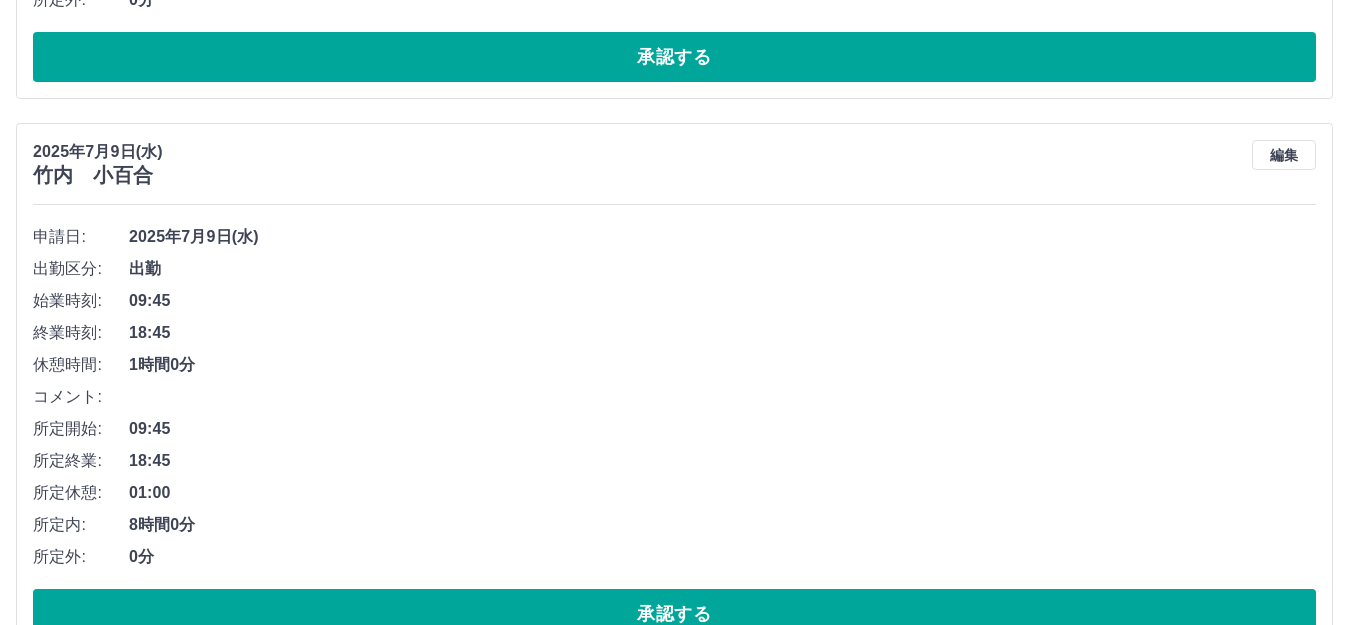 scroll, scrollTop: 2800, scrollLeft: 0, axis: vertical 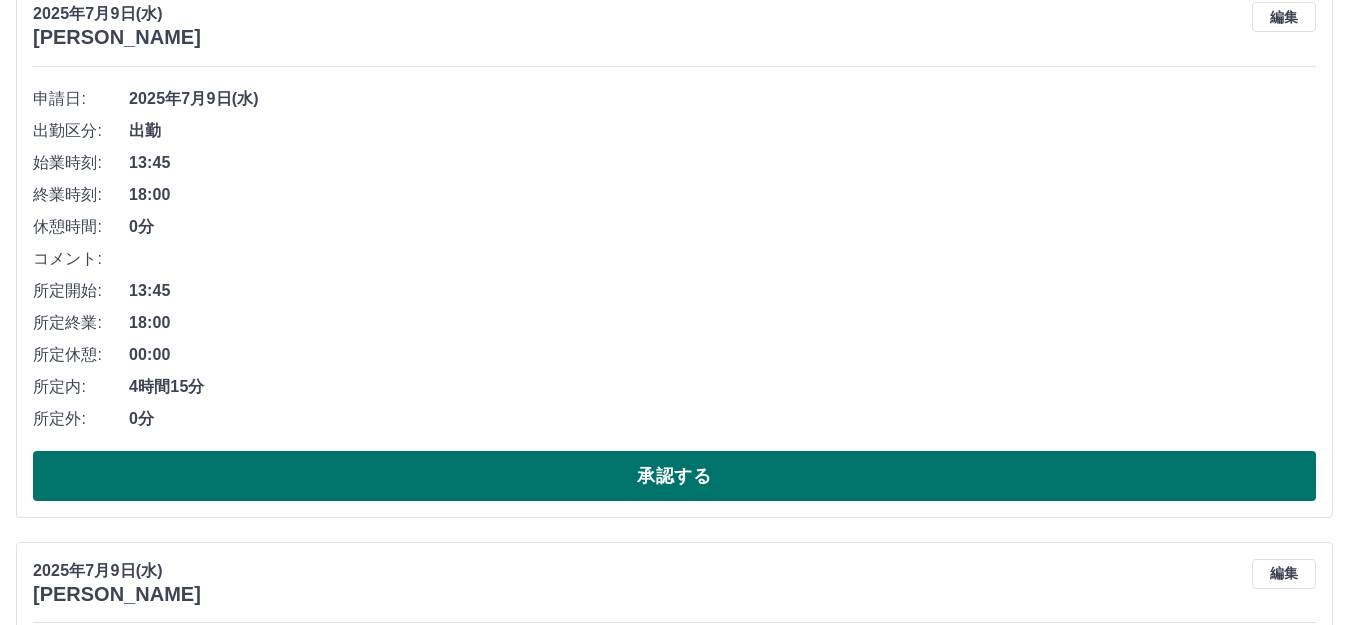 drag, startPoint x: 695, startPoint y: 486, endPoint x: 693, endPoint y: 474, distance: 12.165525 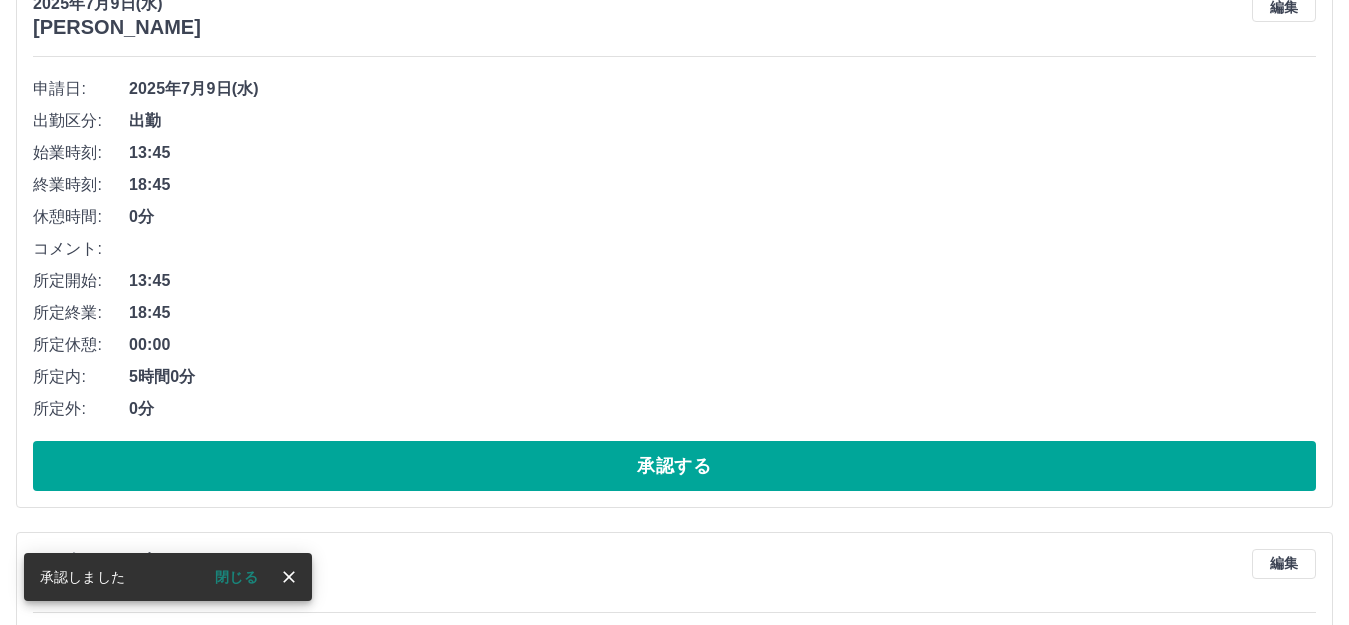 scroll, scrollTop: 1310, scrollLeft: 0, axis: vertical 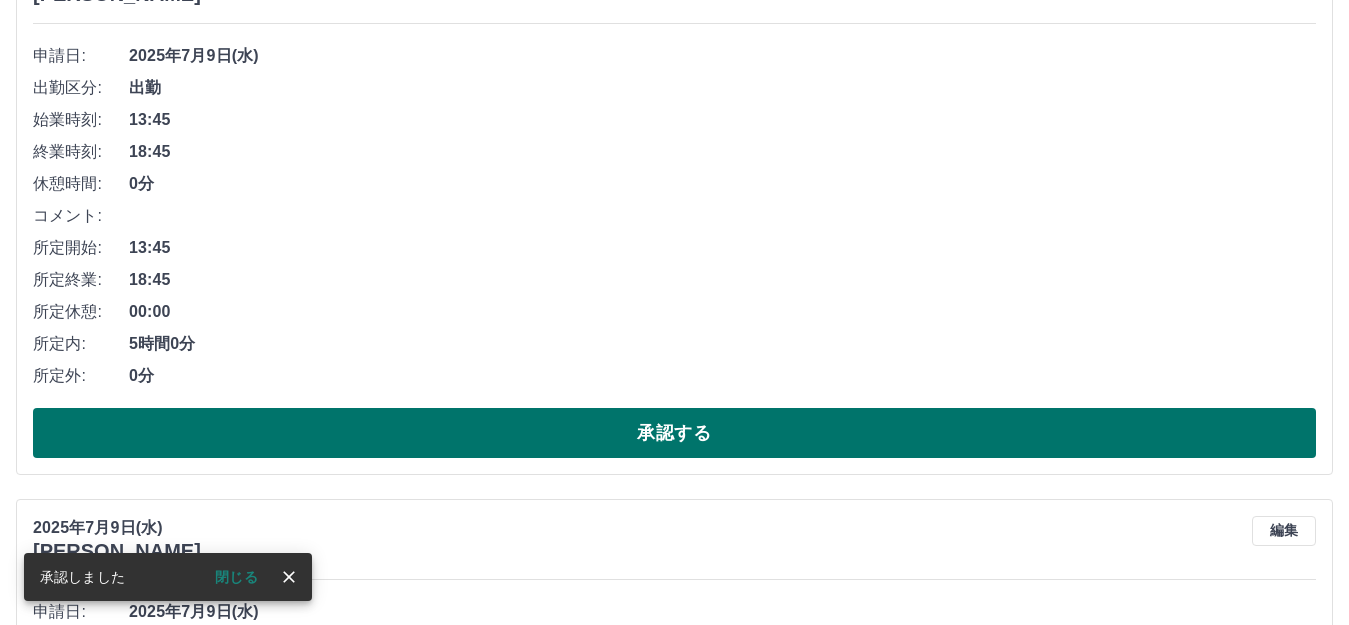 click on "承認する" at bounding box center [674, 433] 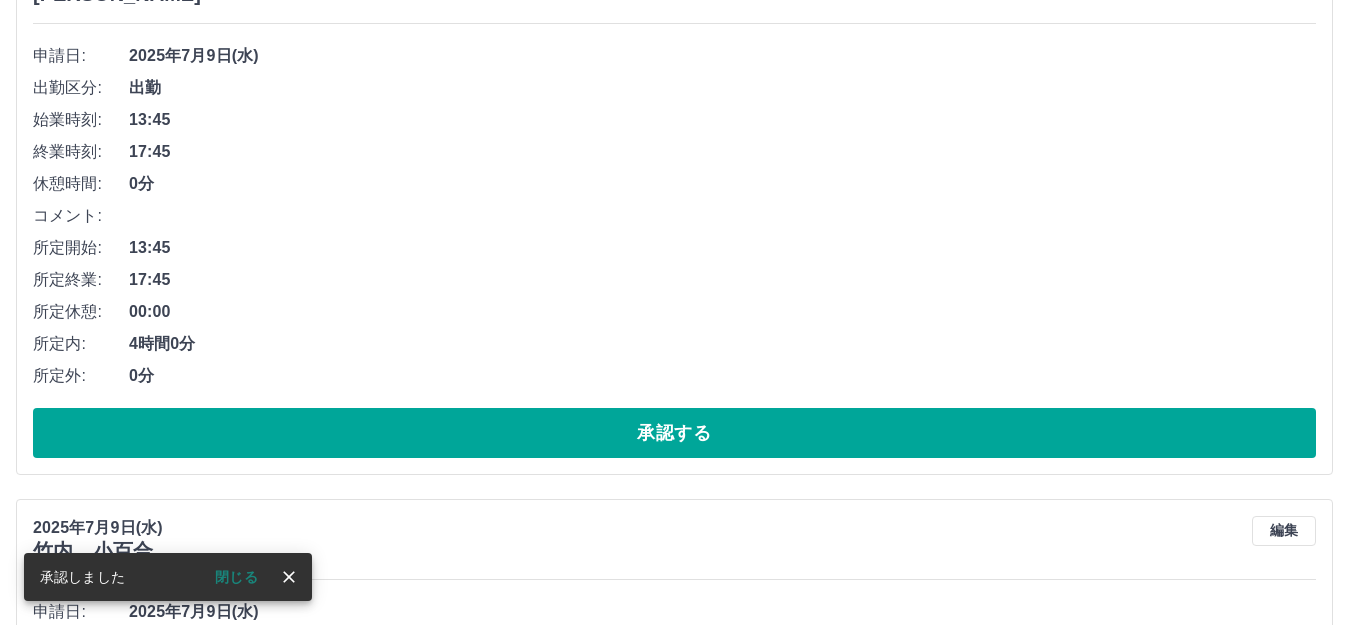 scroll, scrollTop: 753, scrollLeft: 0, axis: vertical 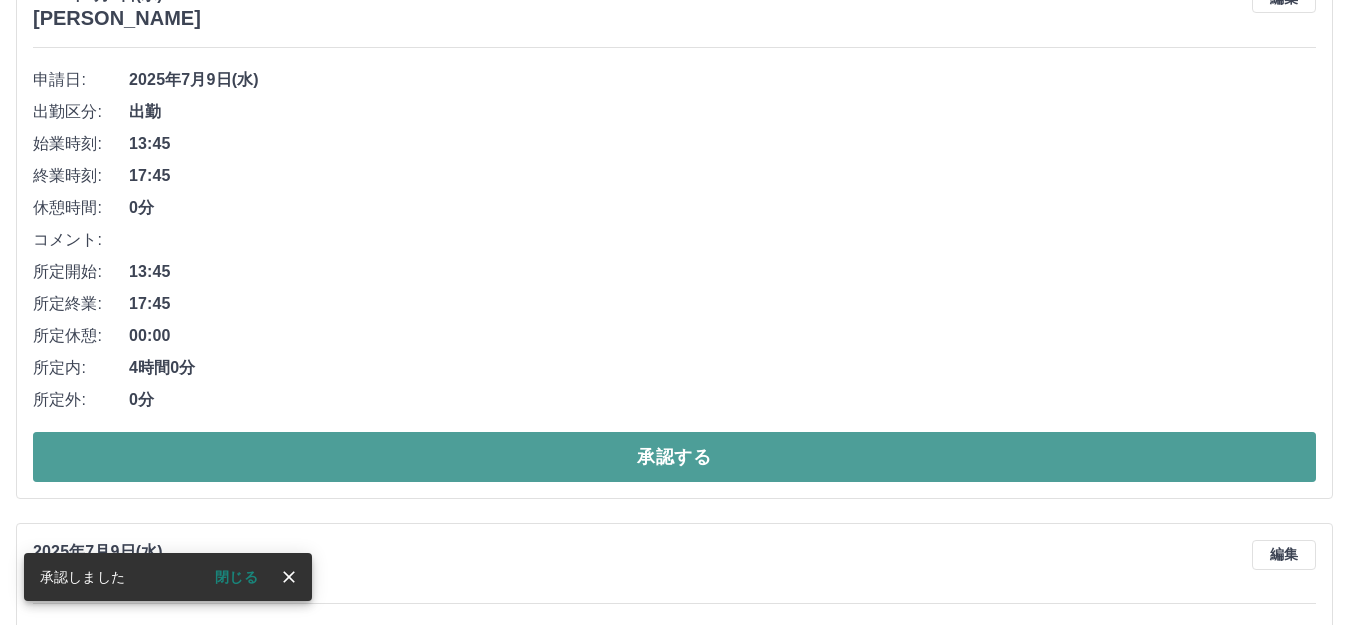 click on "承認する" at bounding box center (674, 457) 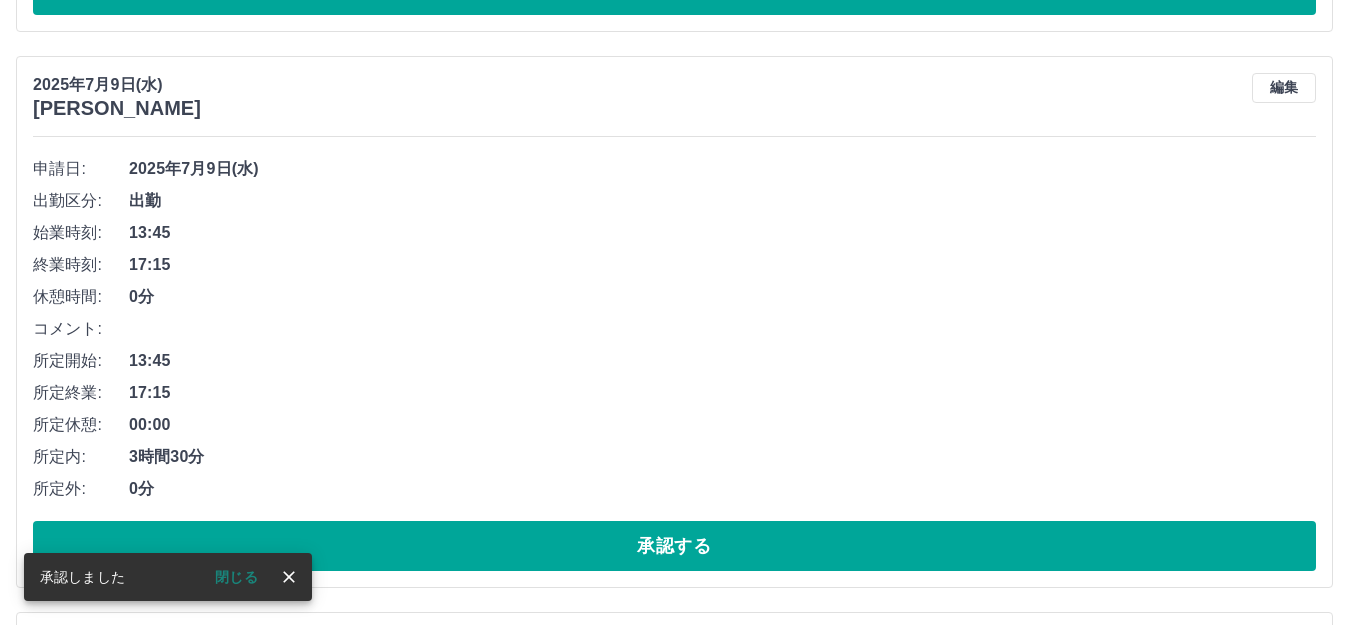 scroll, scrollTop: 1196, scrollLeft: 0, axis: vertical 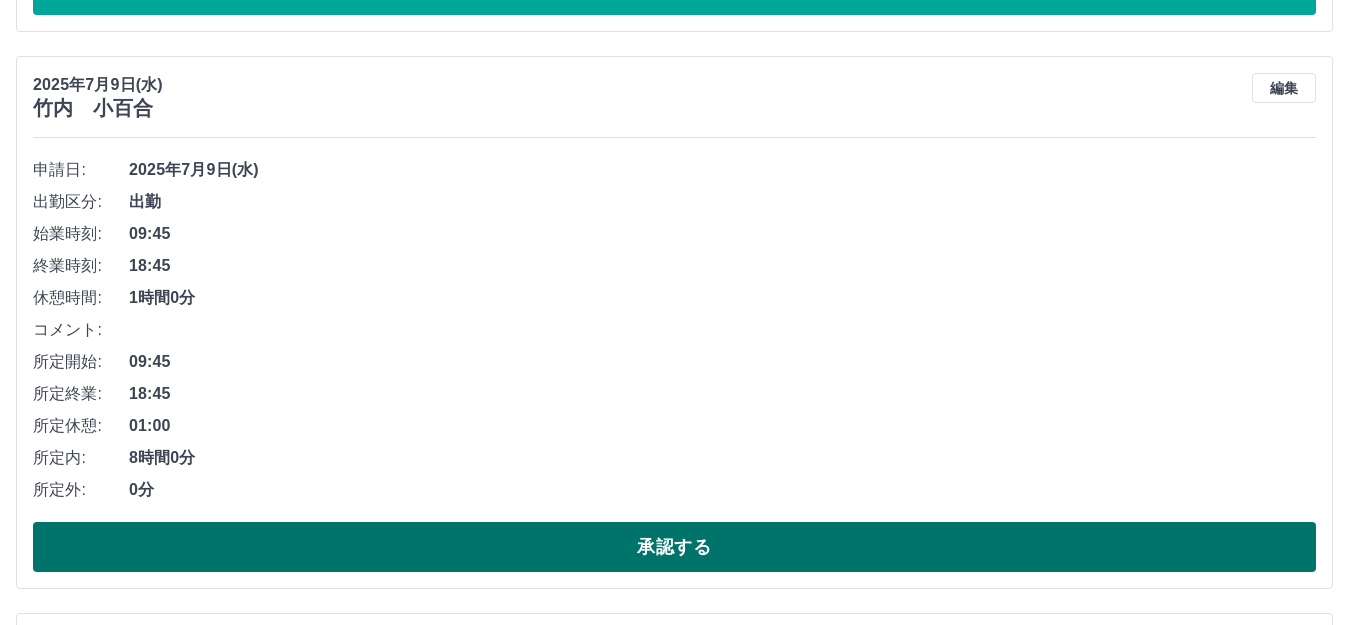 click on "承認する" at bounding box center [674, 547] 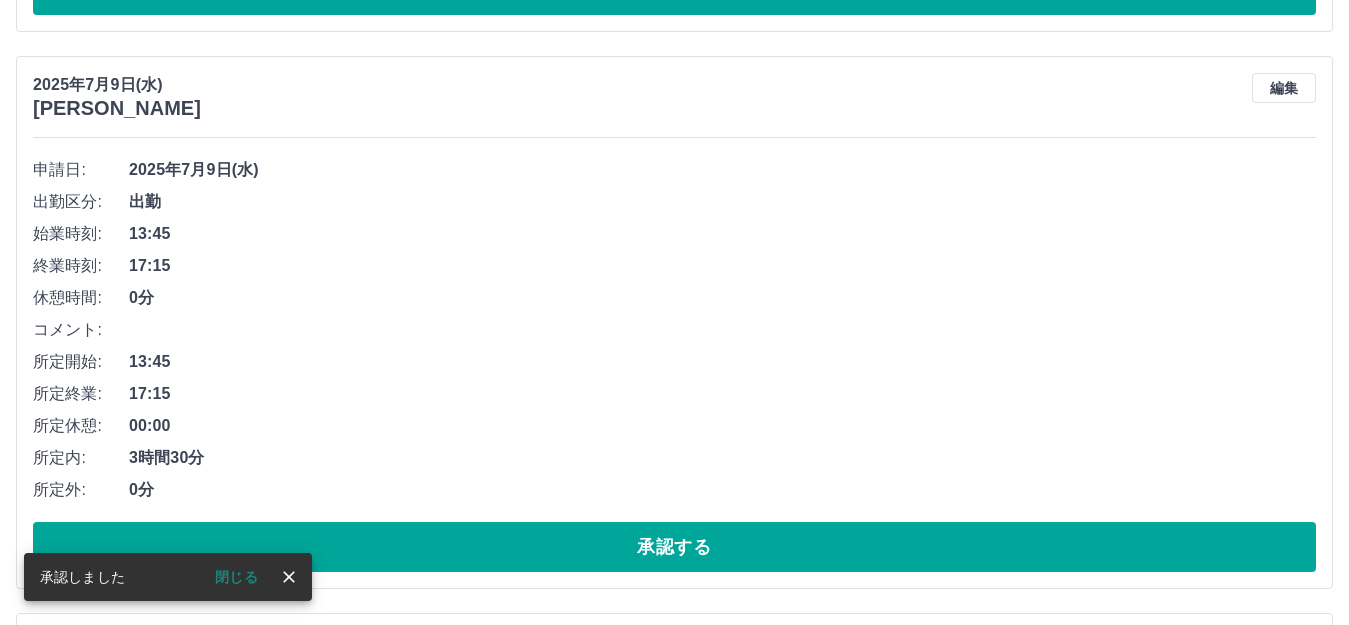 drag, startPoint x: 609, startPoint y: 541, endPoint x: 674, endPoint y: 484, distance: 86.4523 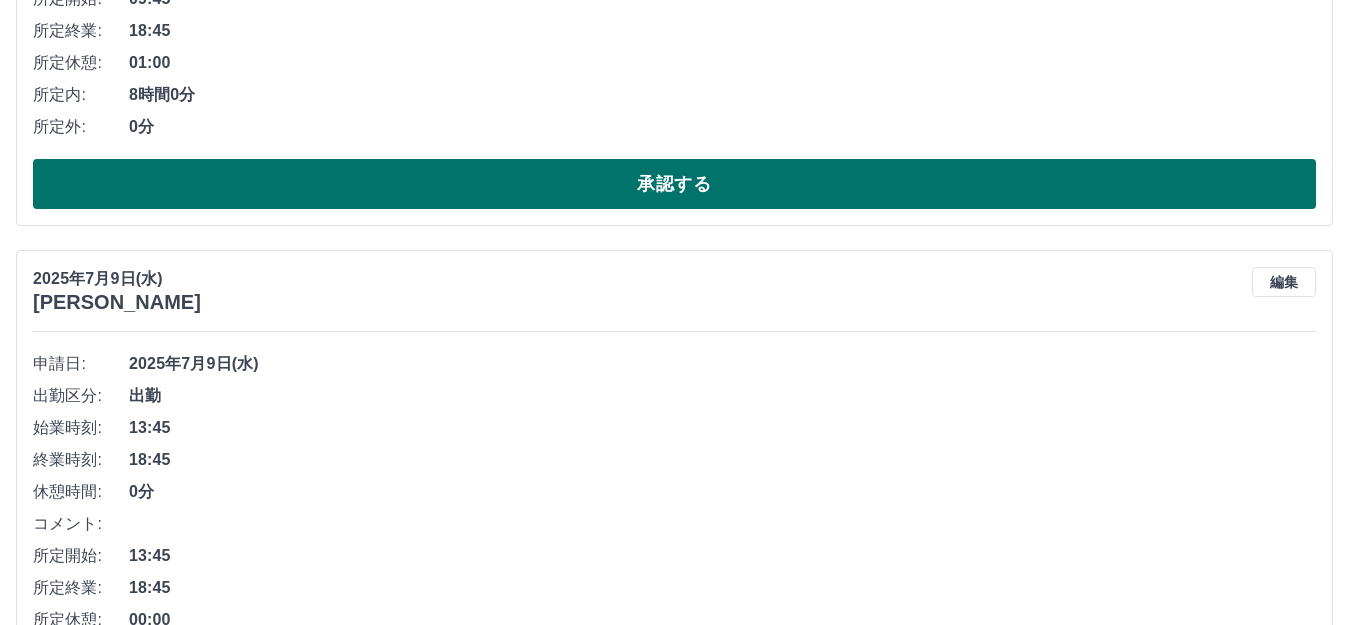 scroll, scrollTop: 1196, scrollLeft: 0, axis: vertical 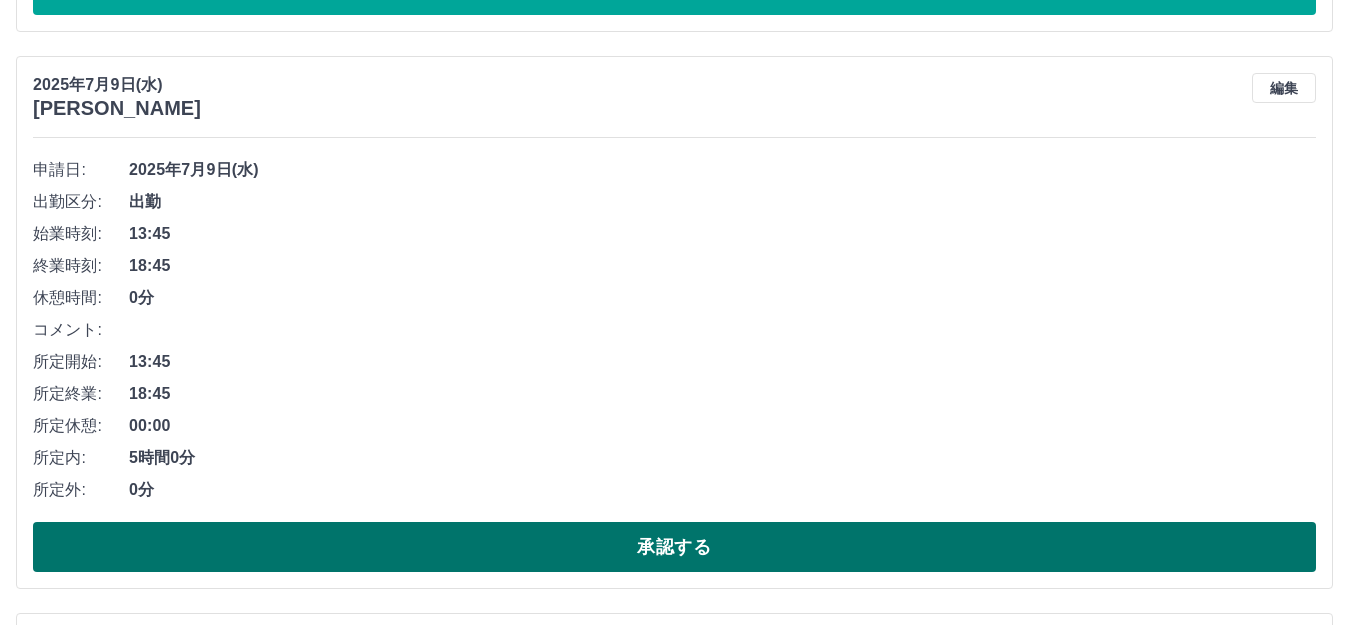 click on "承認する" at bounding box center (674, 547) 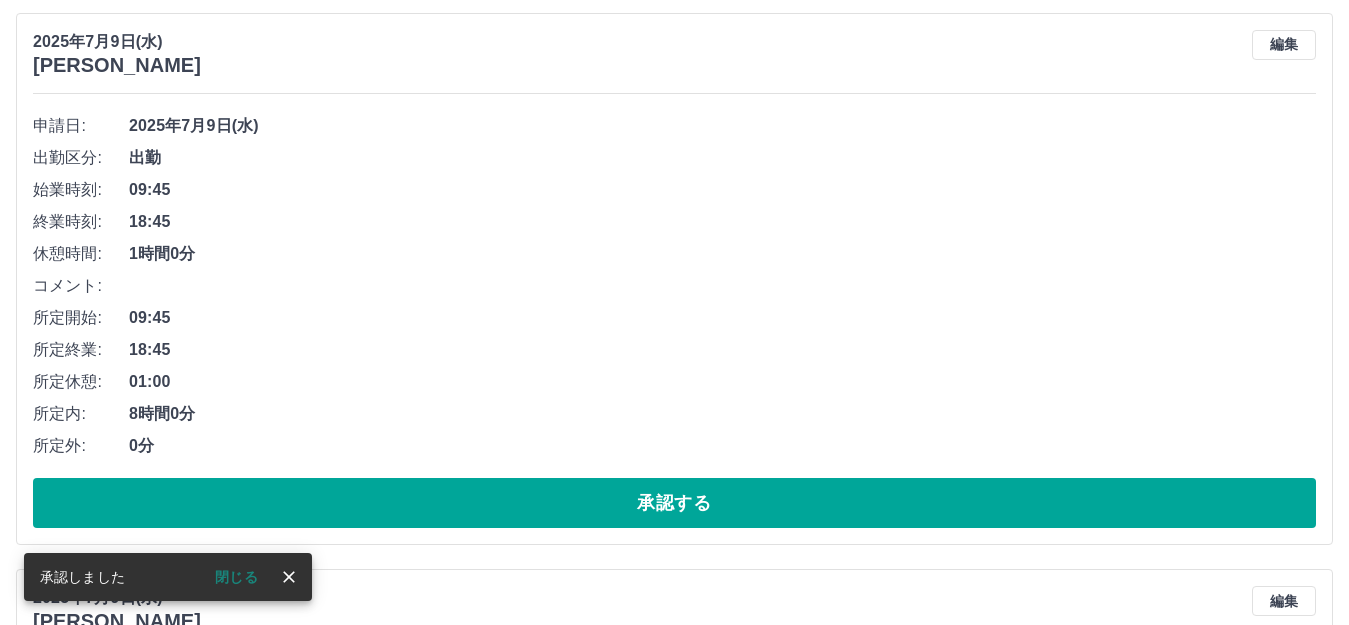 scroll, scrollTop: 1239, scrollLeft: 0, axis: vertical 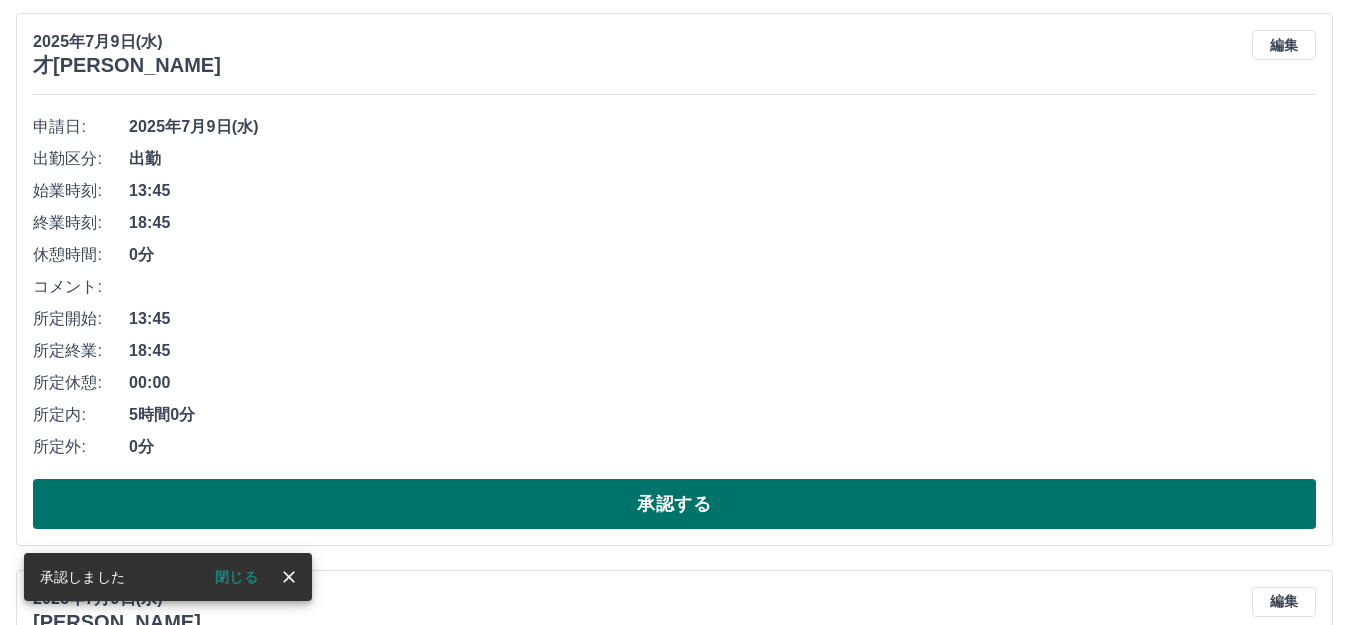 click on "承認する" at bounding box center (674, 504) 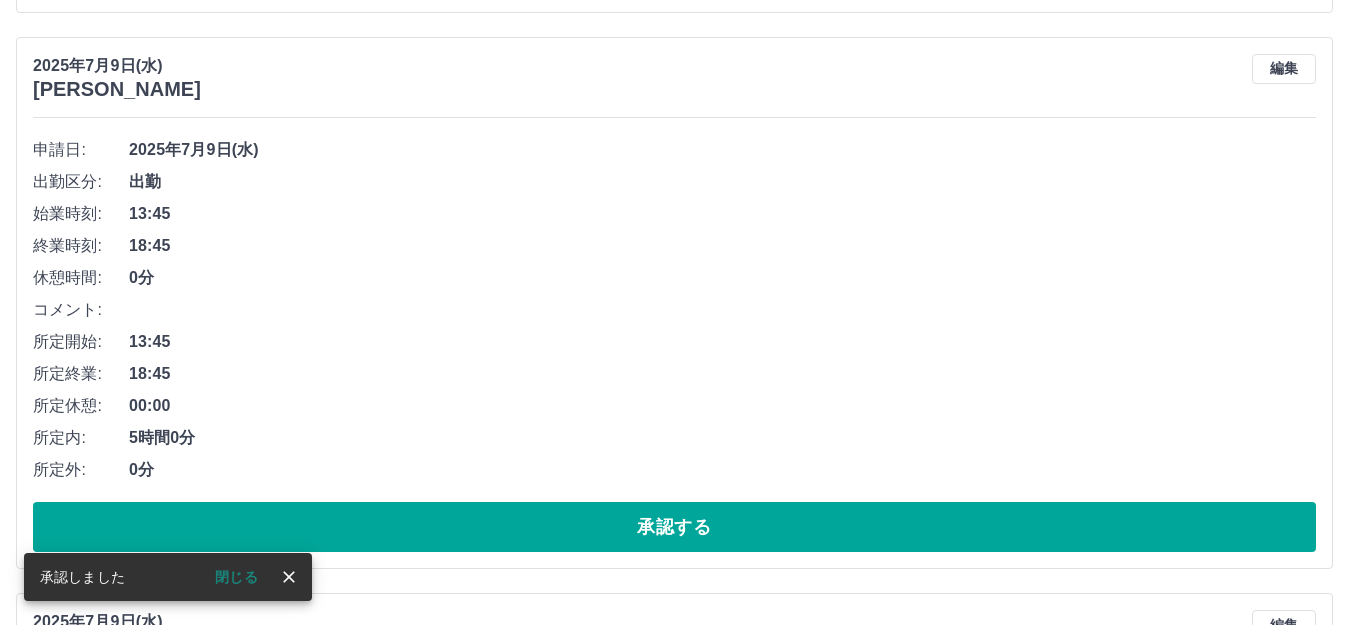 scroll, scrollTop: 1215, scrollLeft: 0, axis: vertical 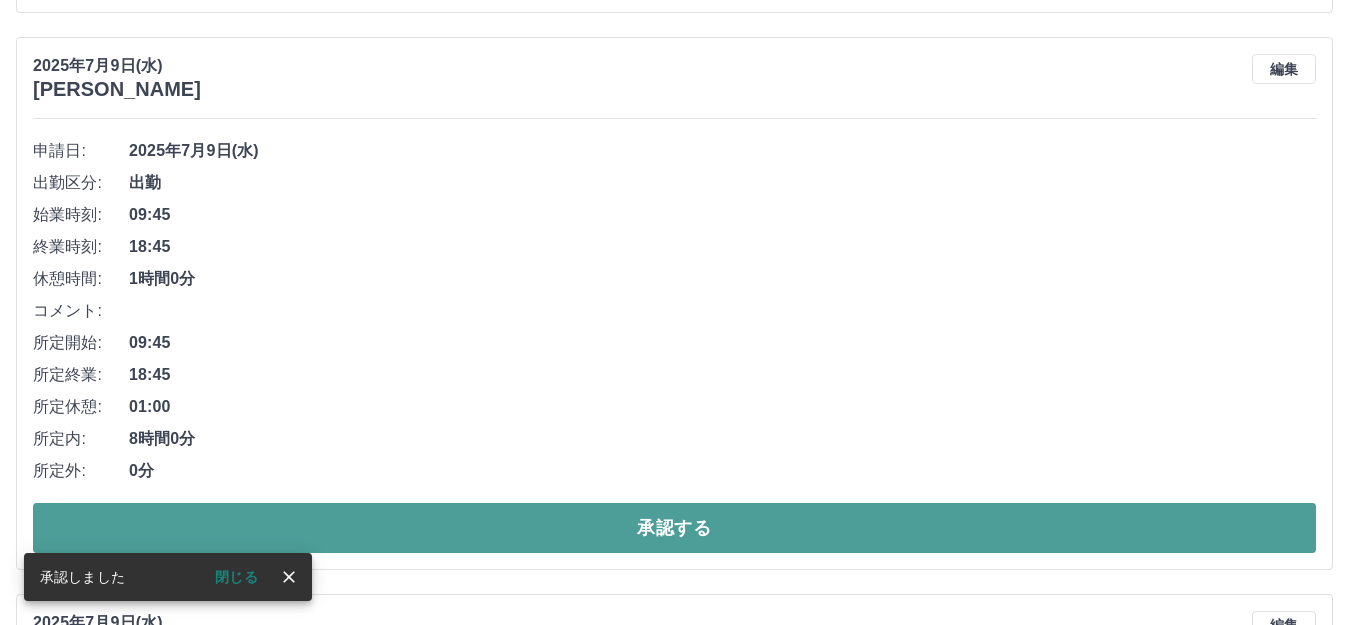 click on "承認する" at bounding box center (674, 528) 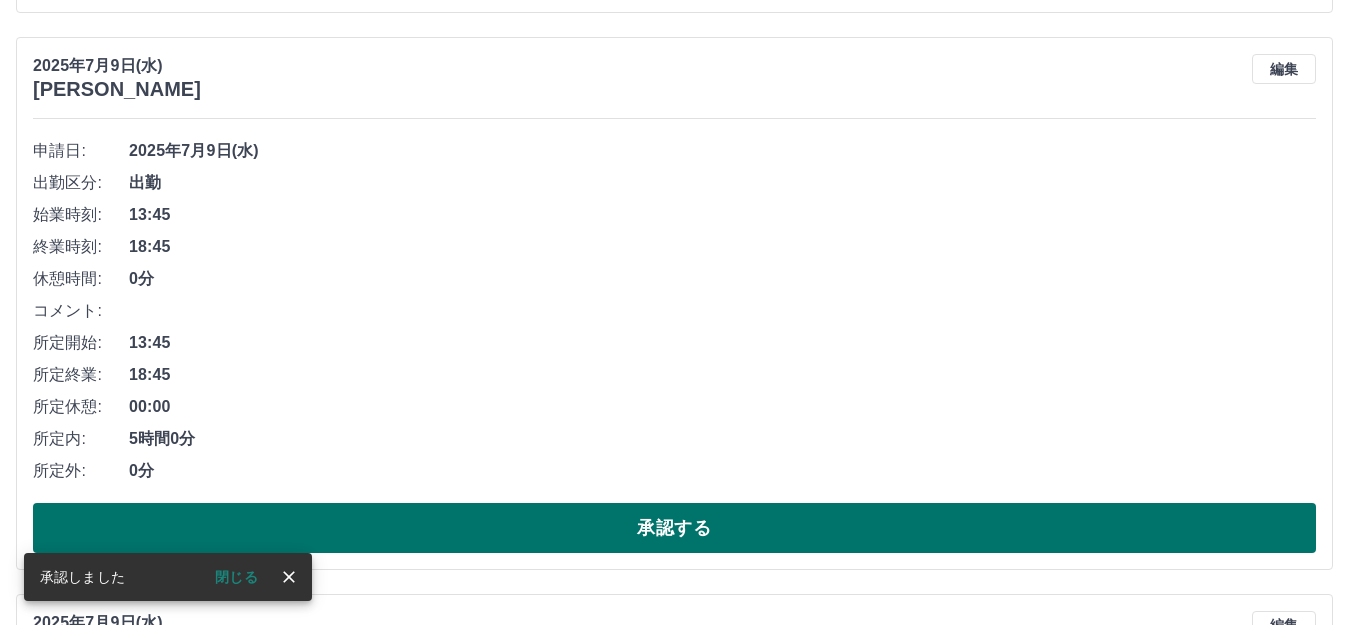 click on "承認する" at bounding box center (674, 528) 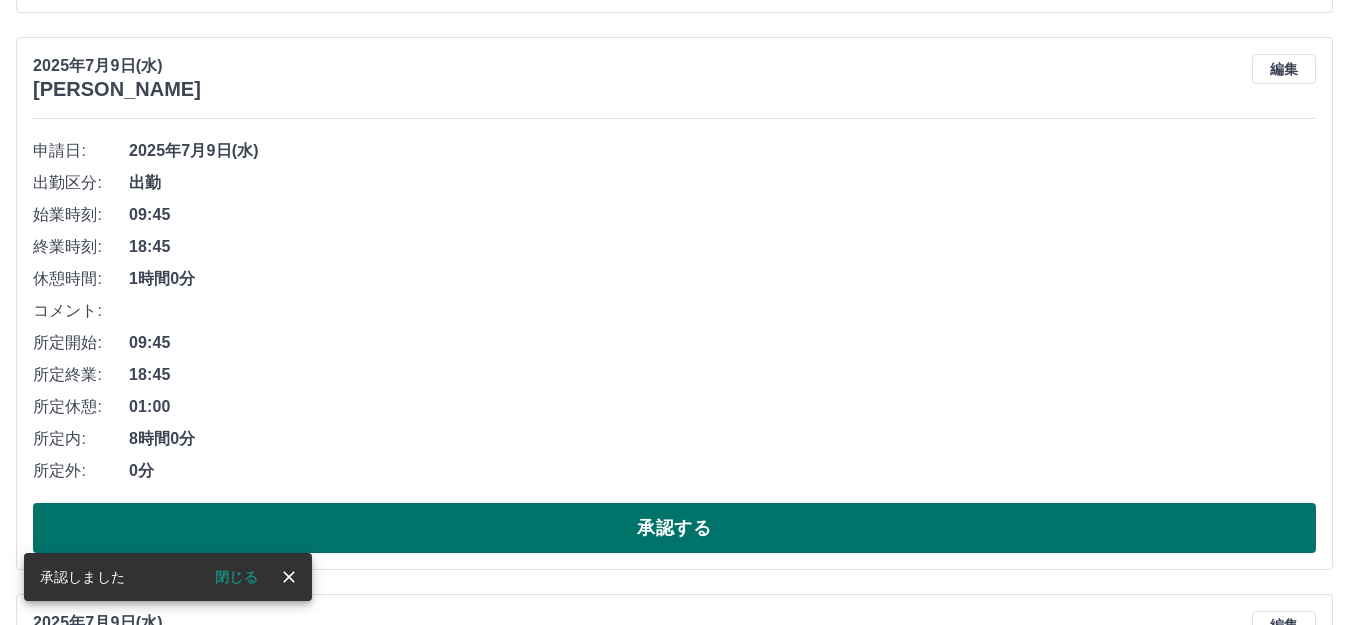click on "承認する" at bounding box center (674, 528) 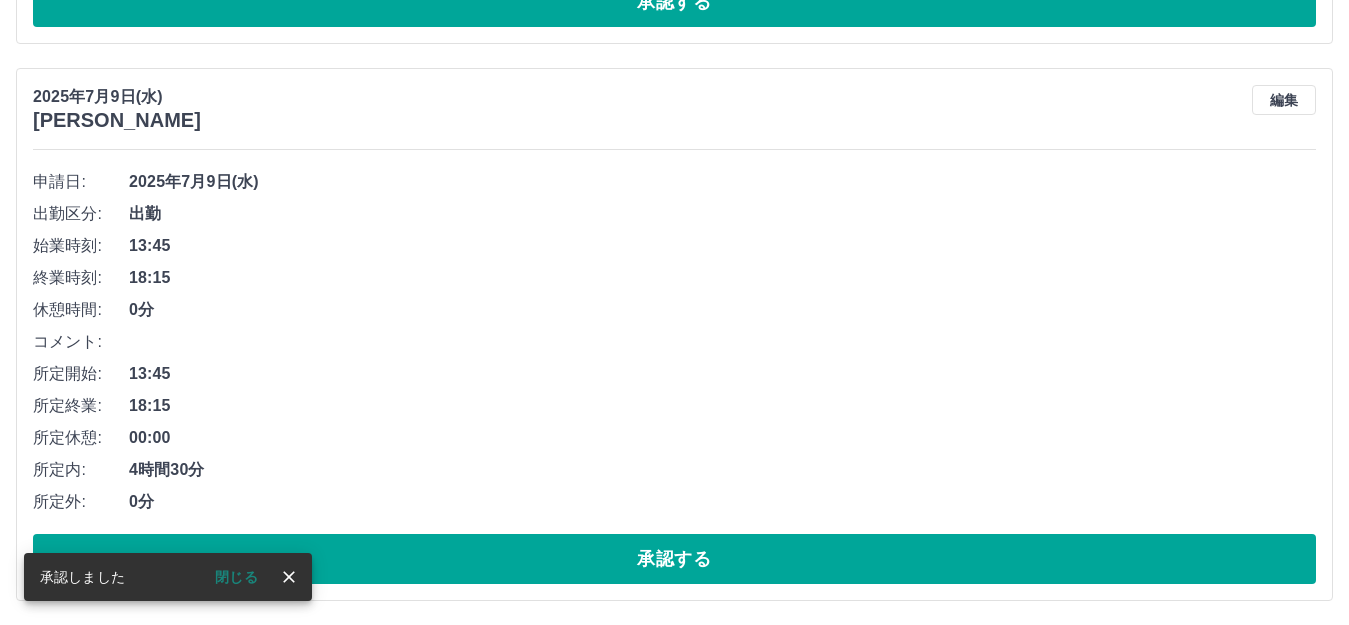 scroll, scrollTop: 1186, scrollLeft: 0, axis: vertical 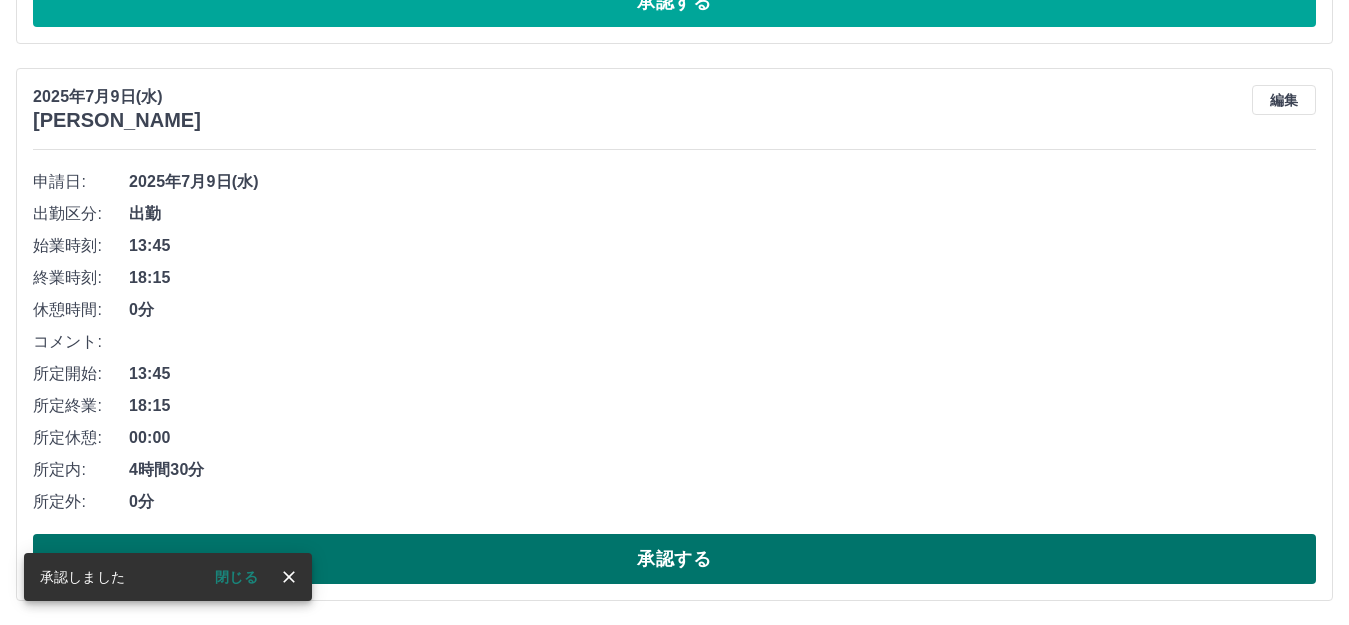 click on "承認する" at bounding box center (674, 559) 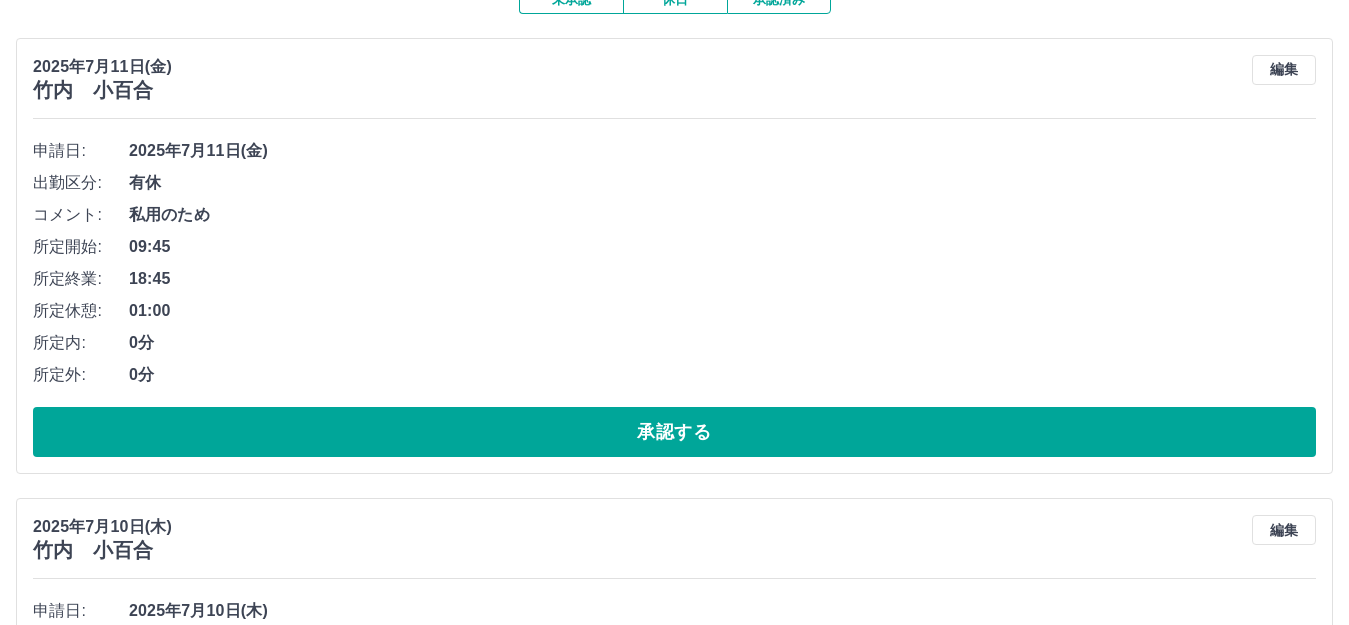 scroll, scrollTop: 162, scrollLeft: 0, axis: vertical 